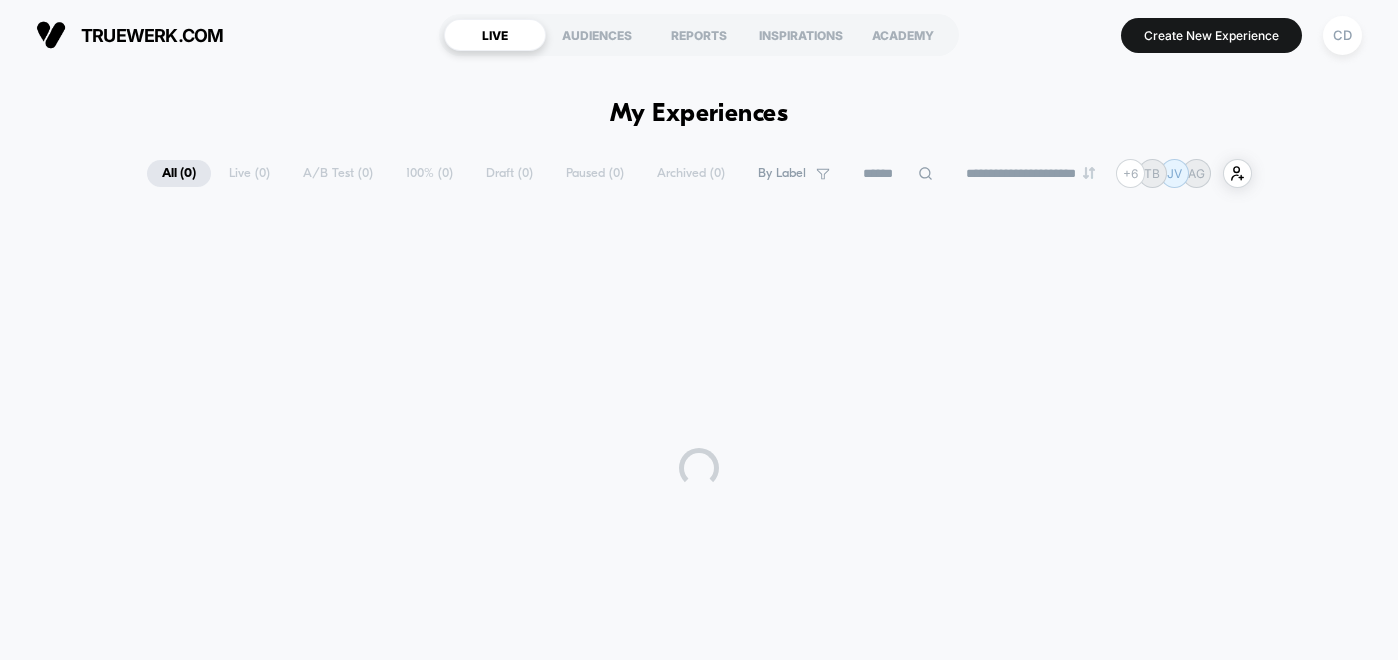 scroll, scrollTop: 0, scrollLeft: 0, axis: both 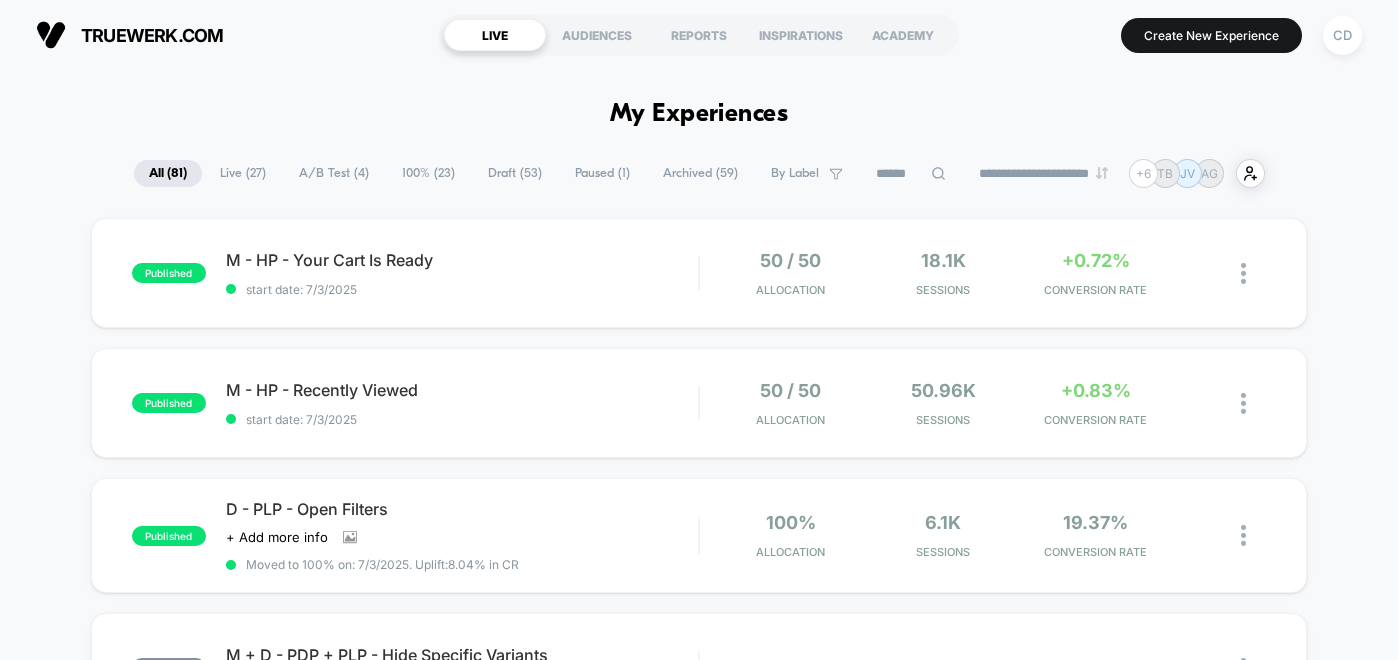 click on "A/B Test ( 4 )" at bounding box center [334, 173] 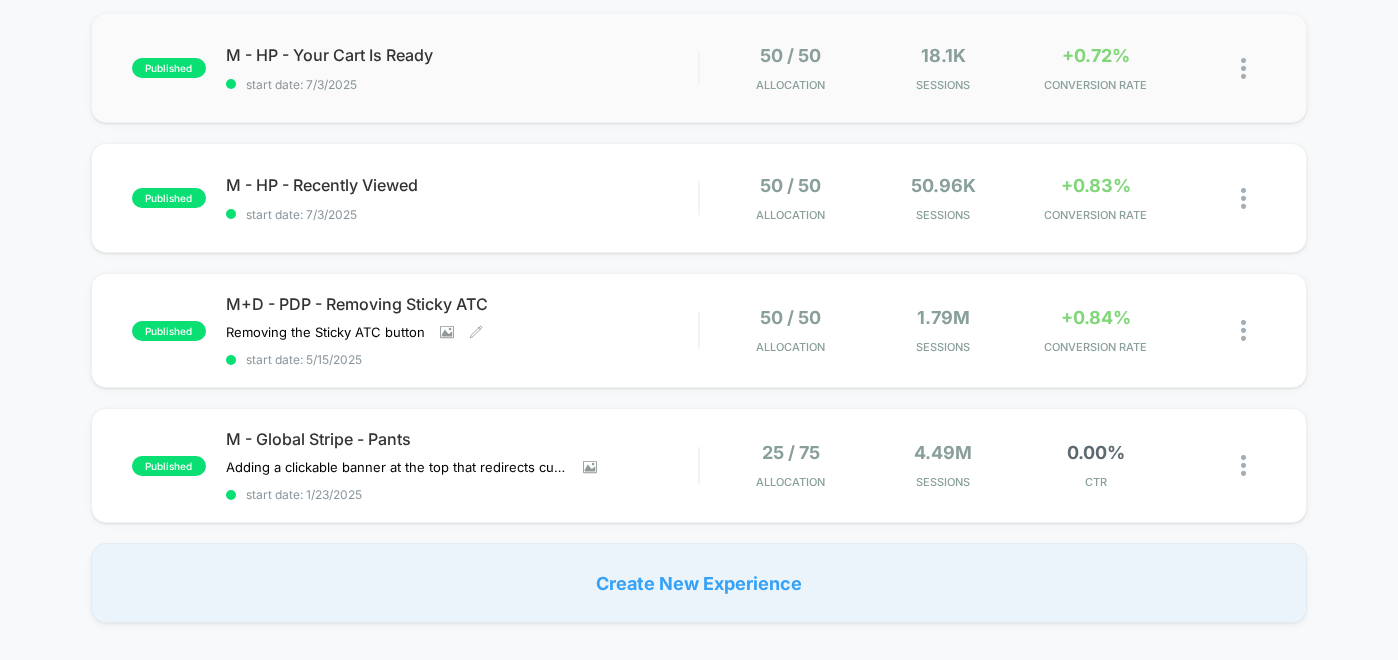scroll, scrollTop: 0, scrollLeft: 0, axis: both 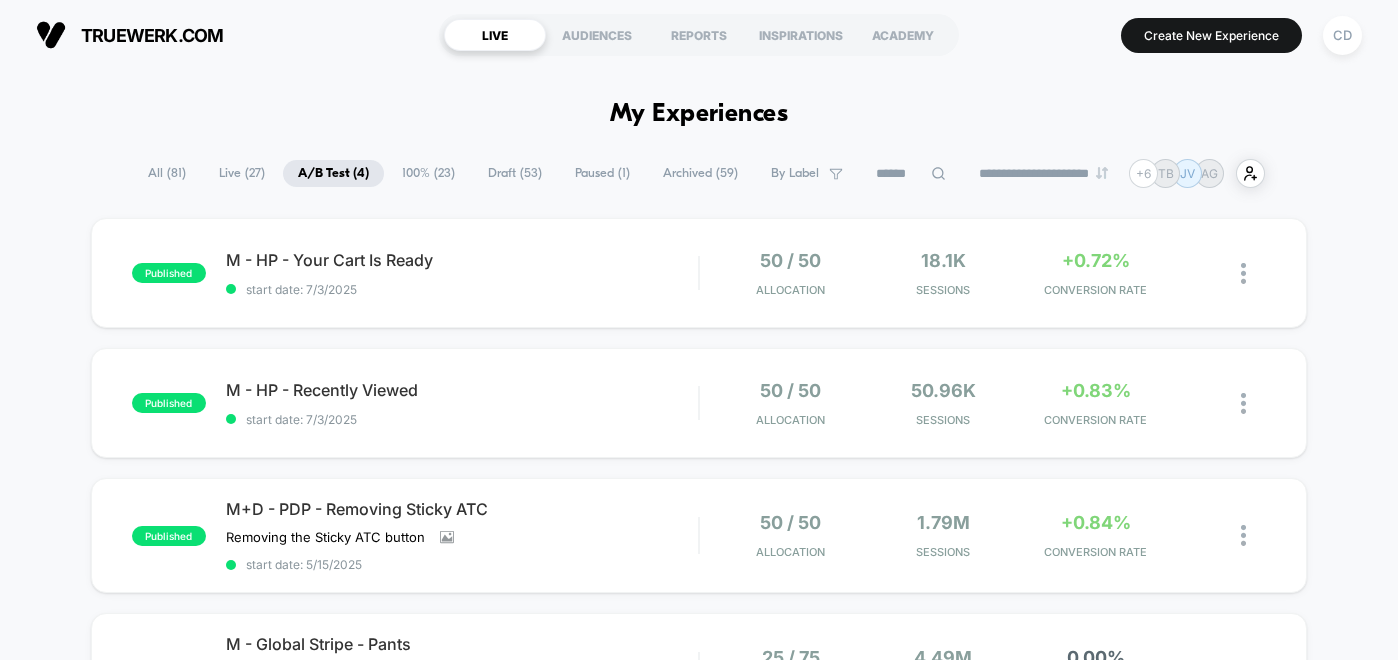 click on "Draft ( 53 )" at bounding box center (515, 173) 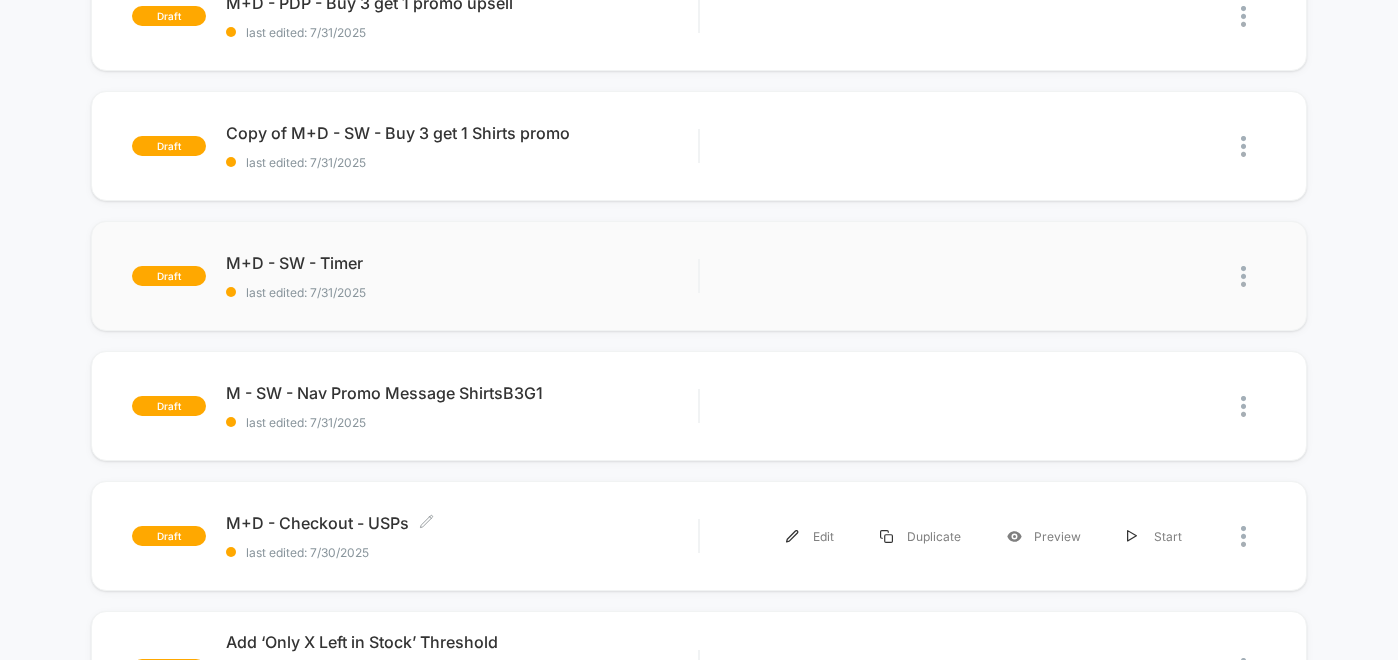 scroll, scrollTop: 687, scrollLeft: 0, axis: vertical 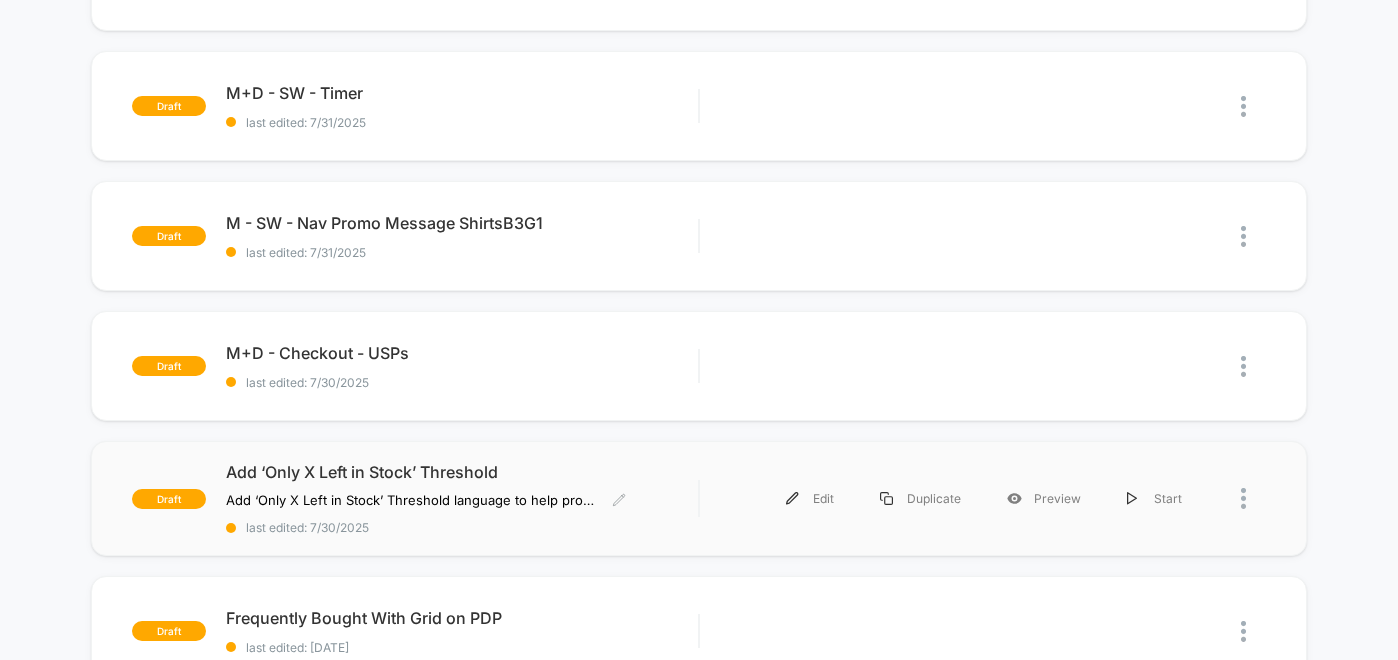 click on "last edited: 7/30/2025" at bounding box center (462, 527) 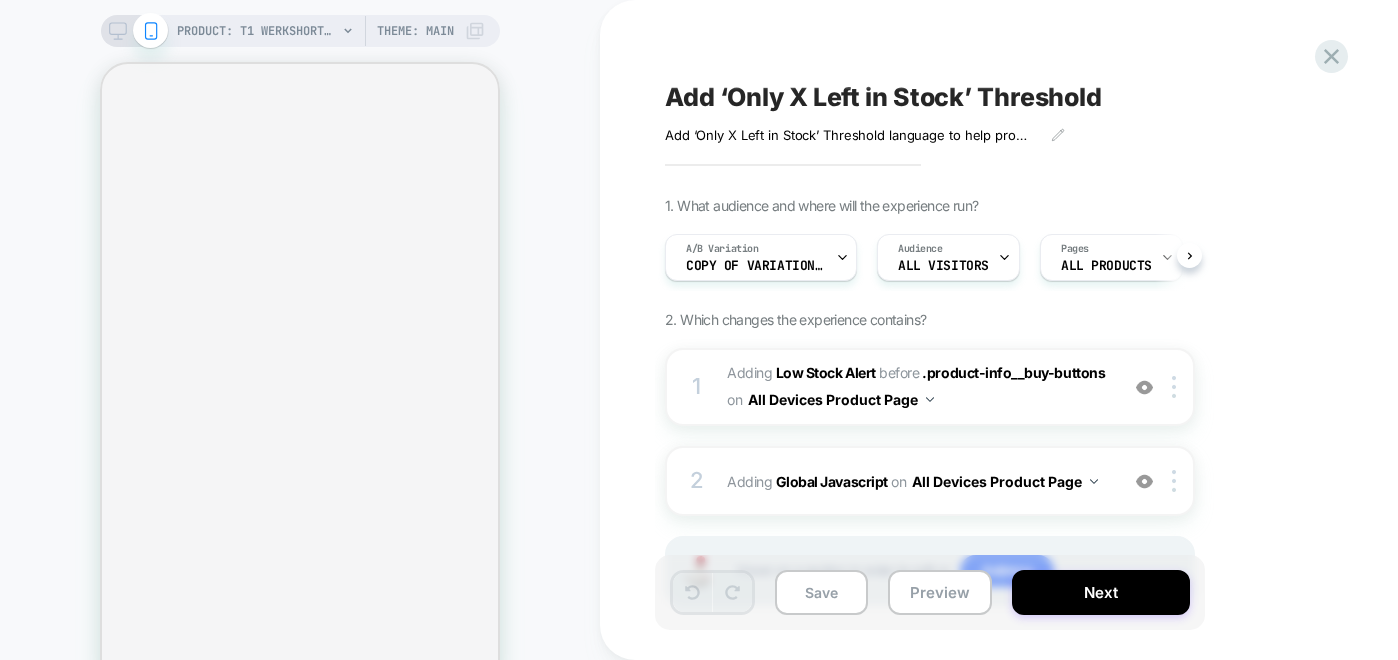scroll, scrollTop: 0, scrollLeft: 1, axis: horizontal 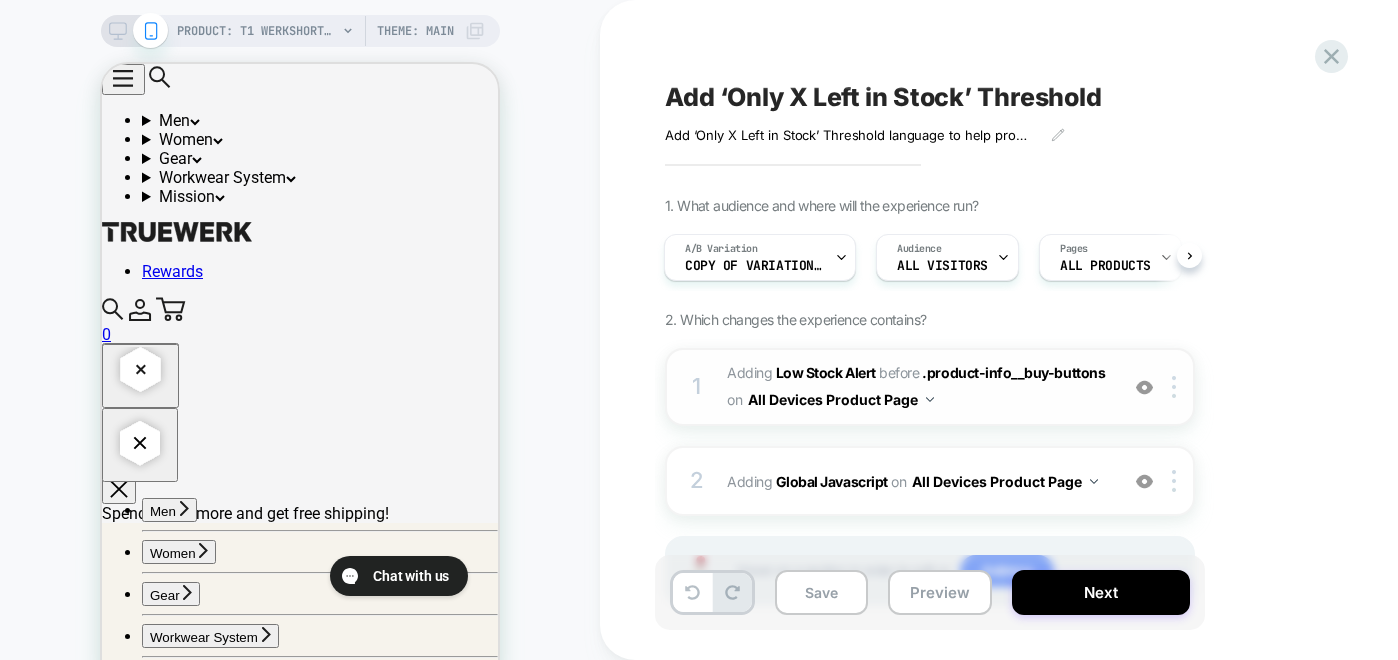 click on "1 #_loomi_addon_1752593684418 Adding   Low Stock Alert   BEFORE .product-info__buy-buttons .product-info__buy-buttons   on All Devices Product Page Add Before Add After Duplicate Replace Position Copy CSS Selector Copy Widget Id Rename Target   Mobile Delete" at bounding box center (930, 387) 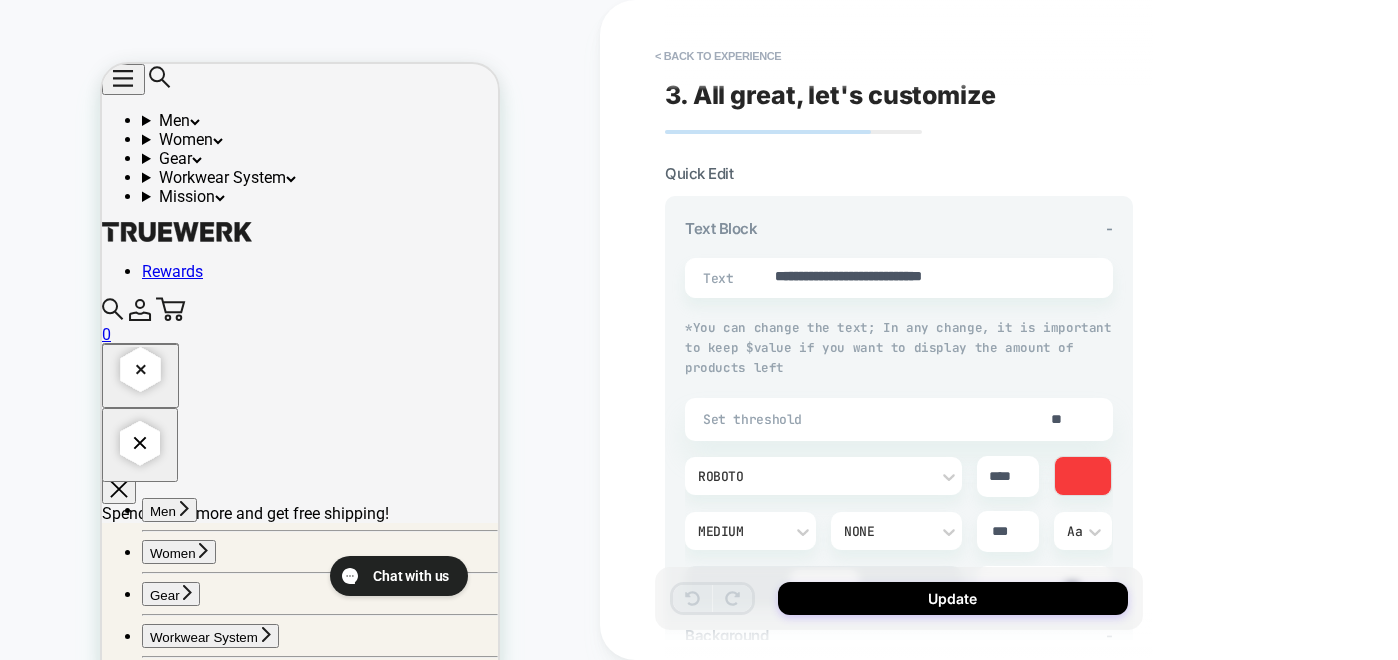 scroll, scrollTop: 715, scrollLeft: 0, axis: vertical 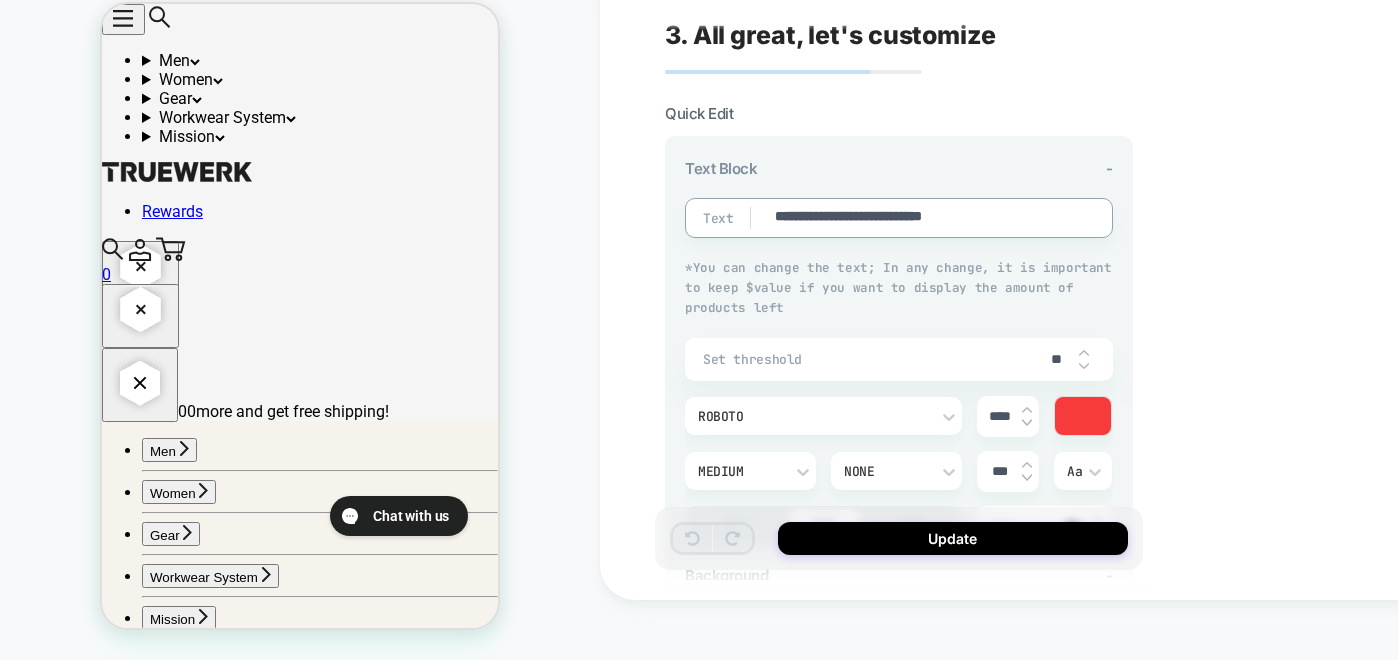type on "*" 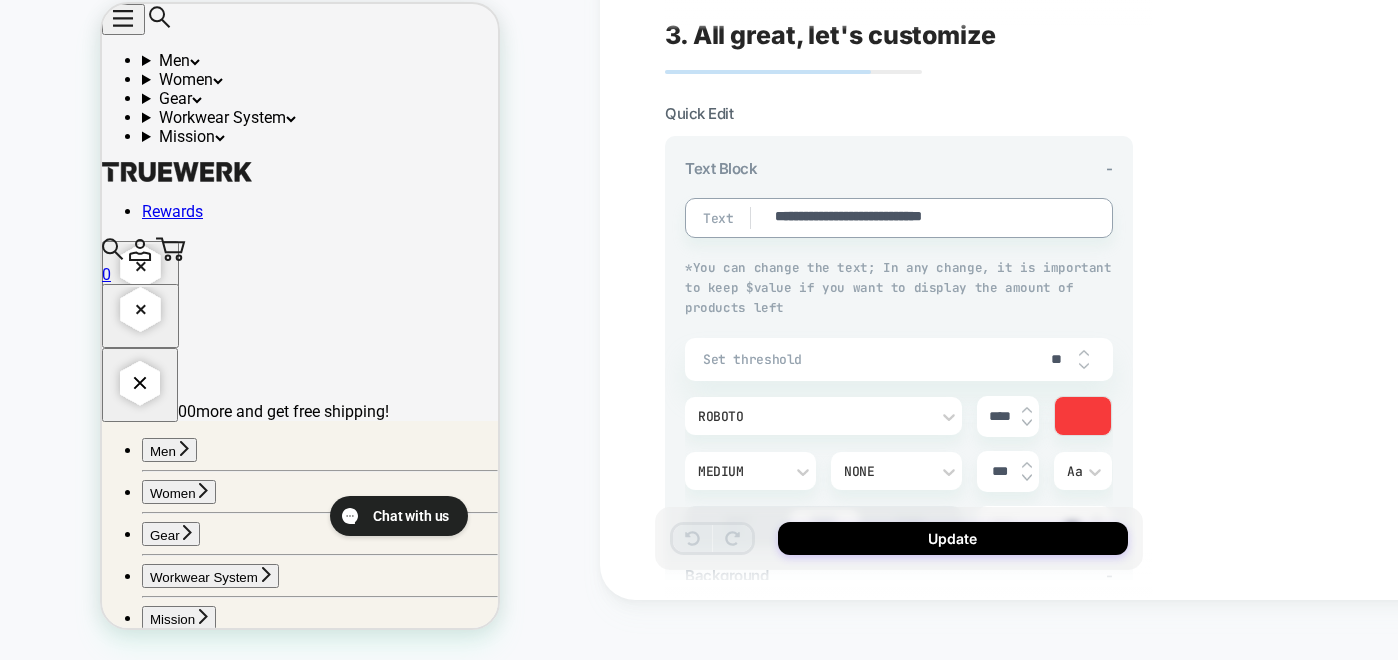 type on "**********" 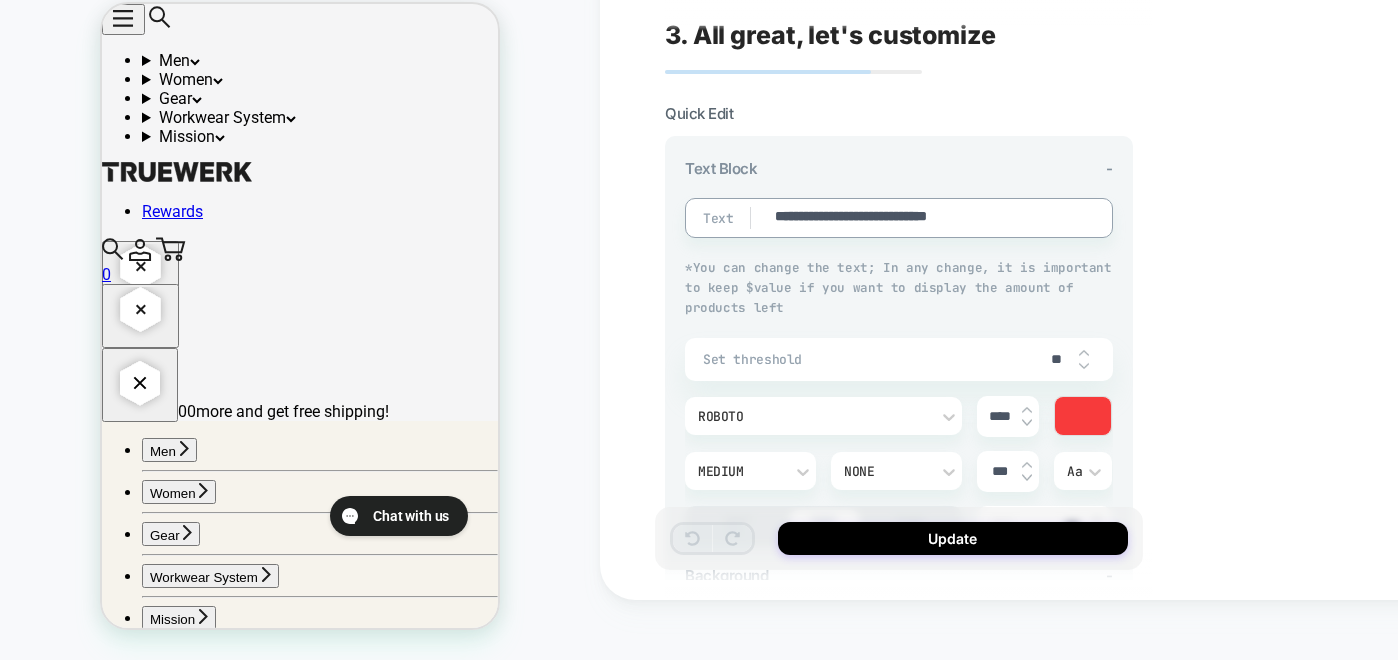 type on "*" 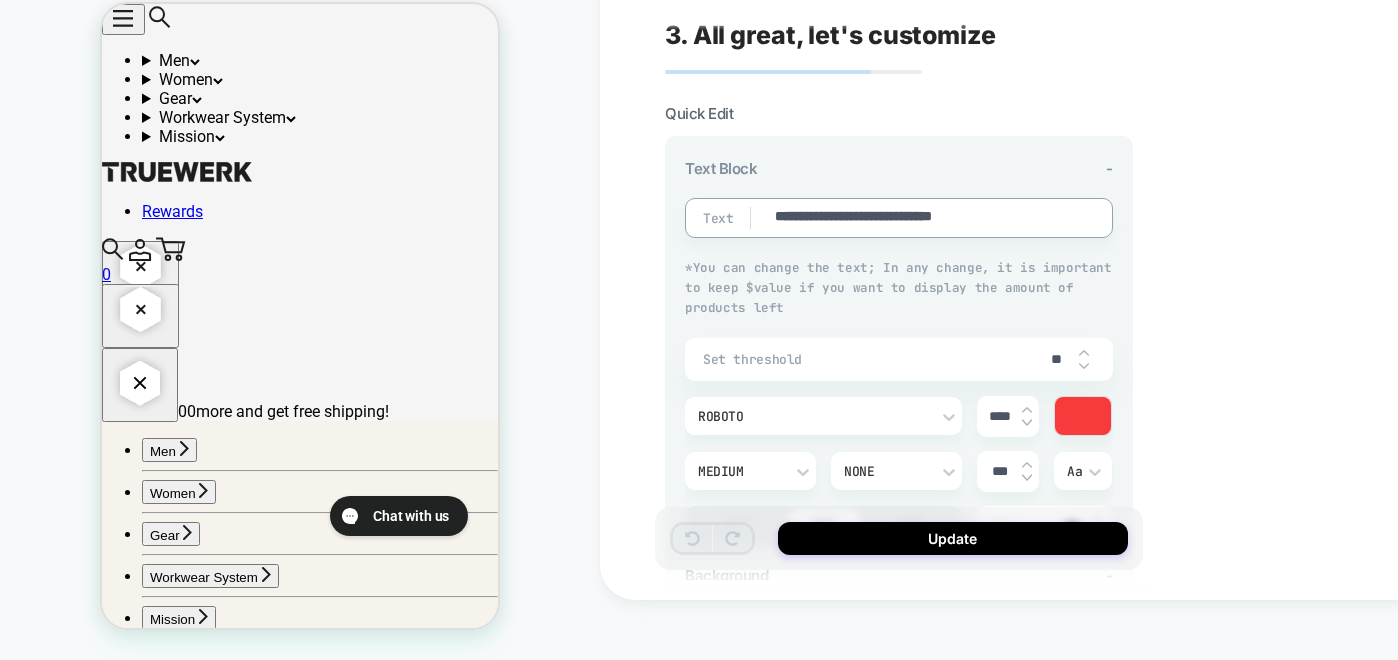 type on "*" 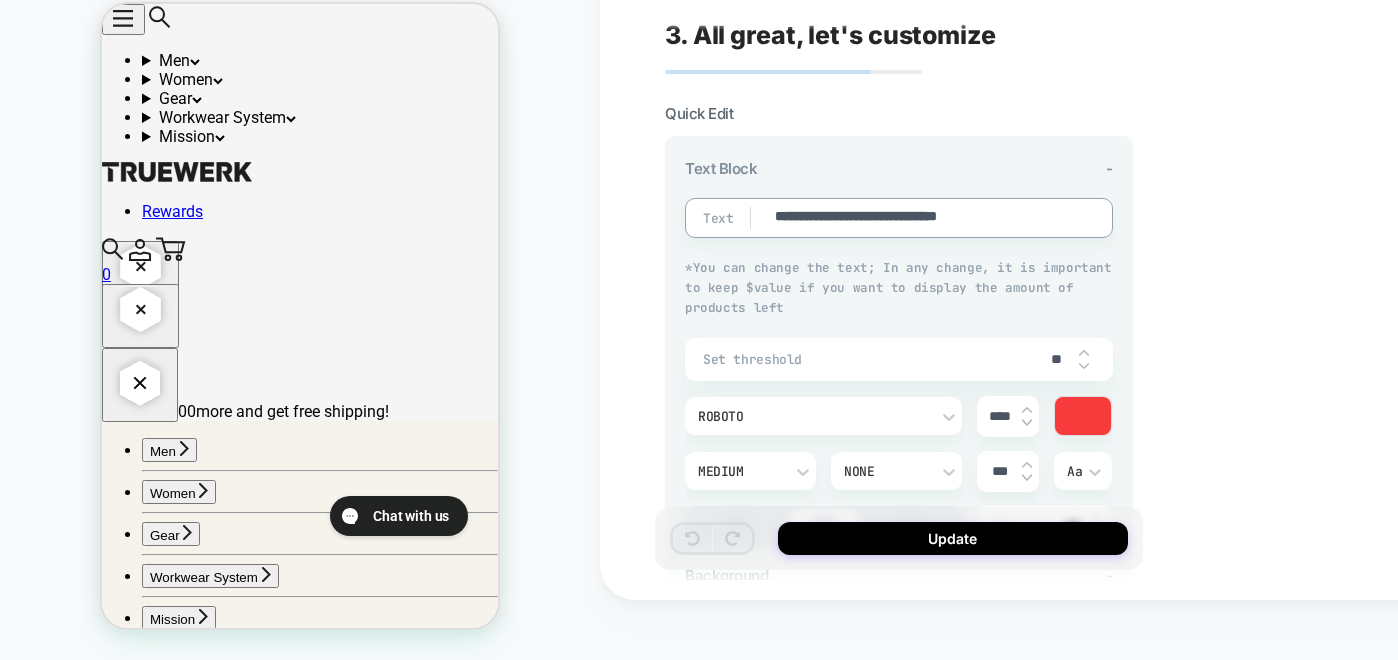 type on "*" 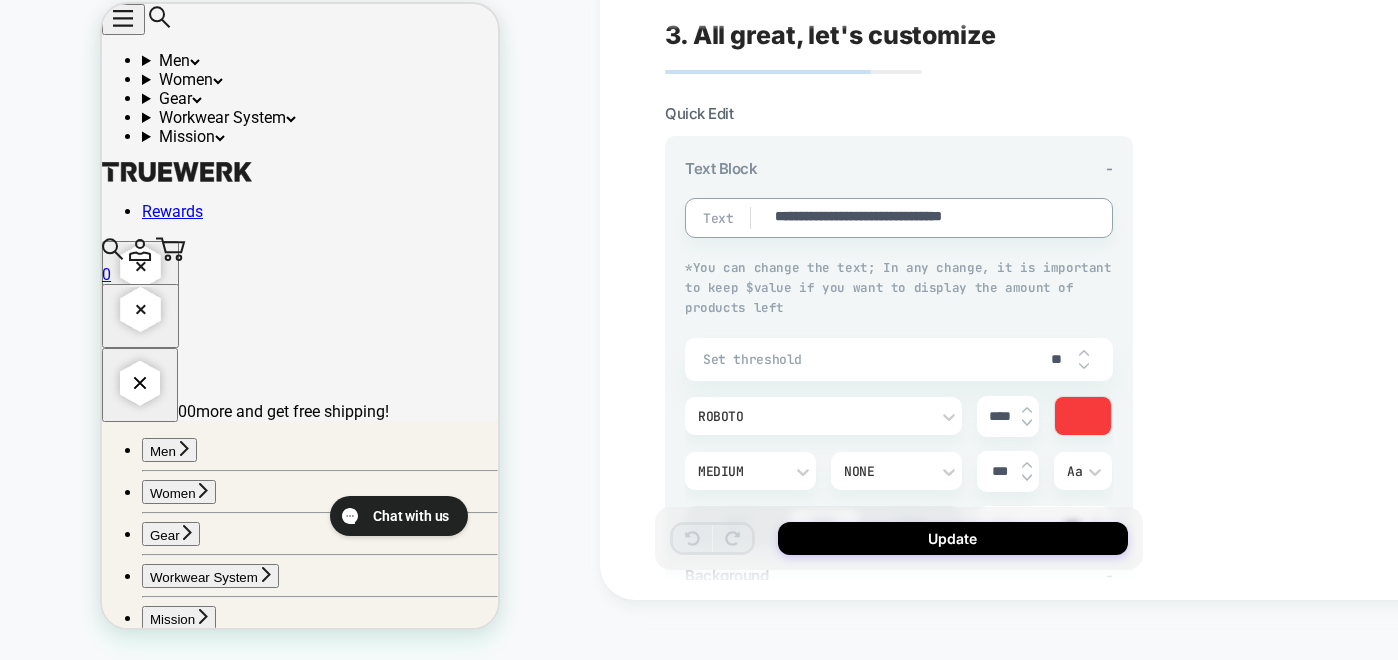 type on "*" 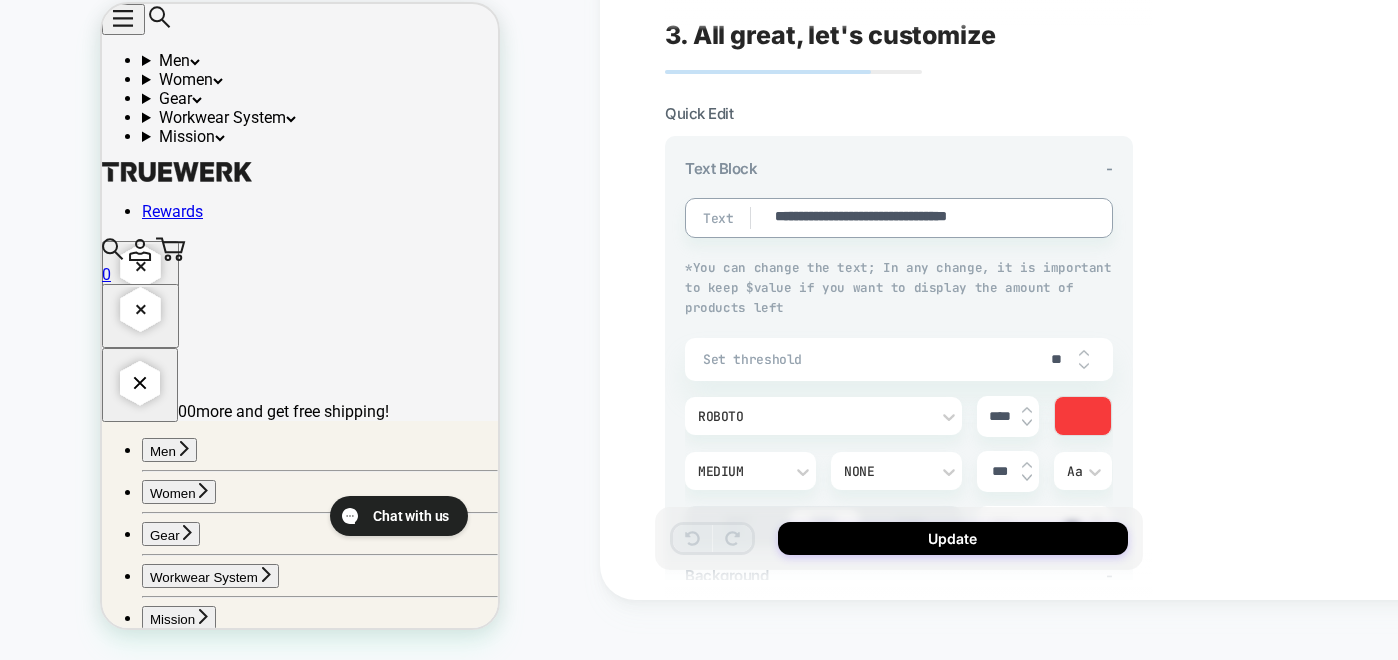 type on "*" 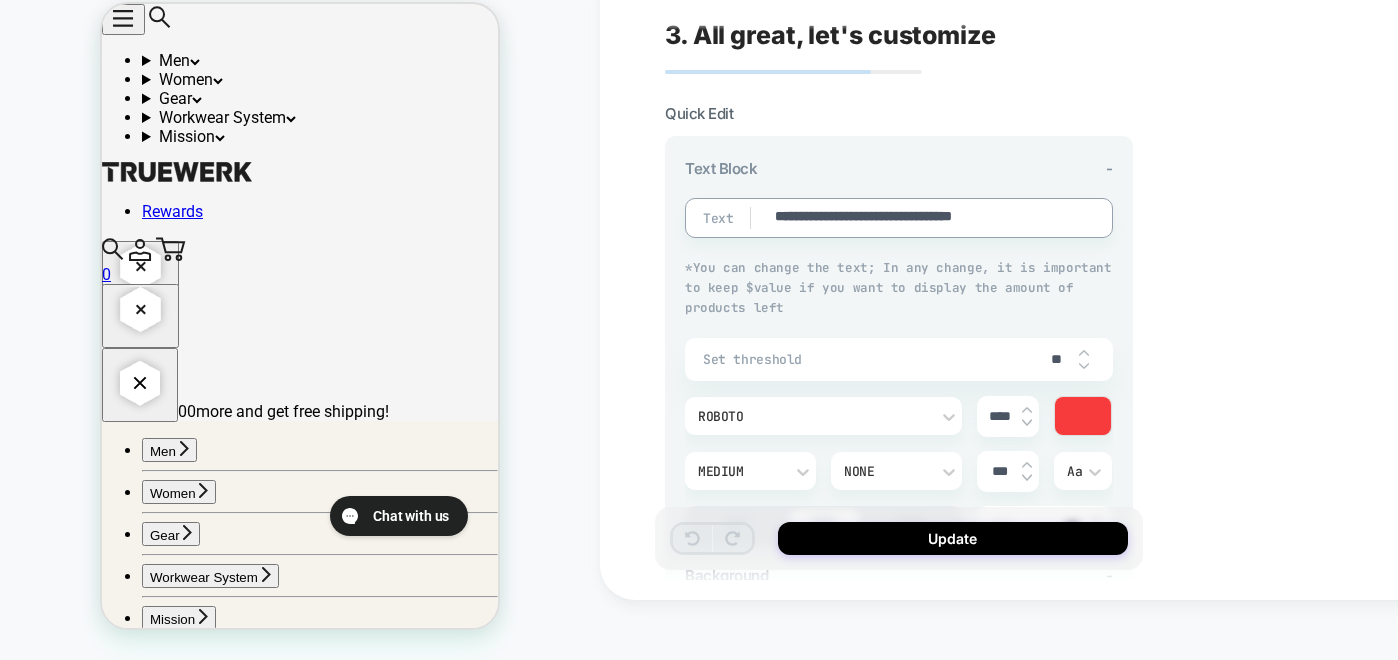 type on "*" 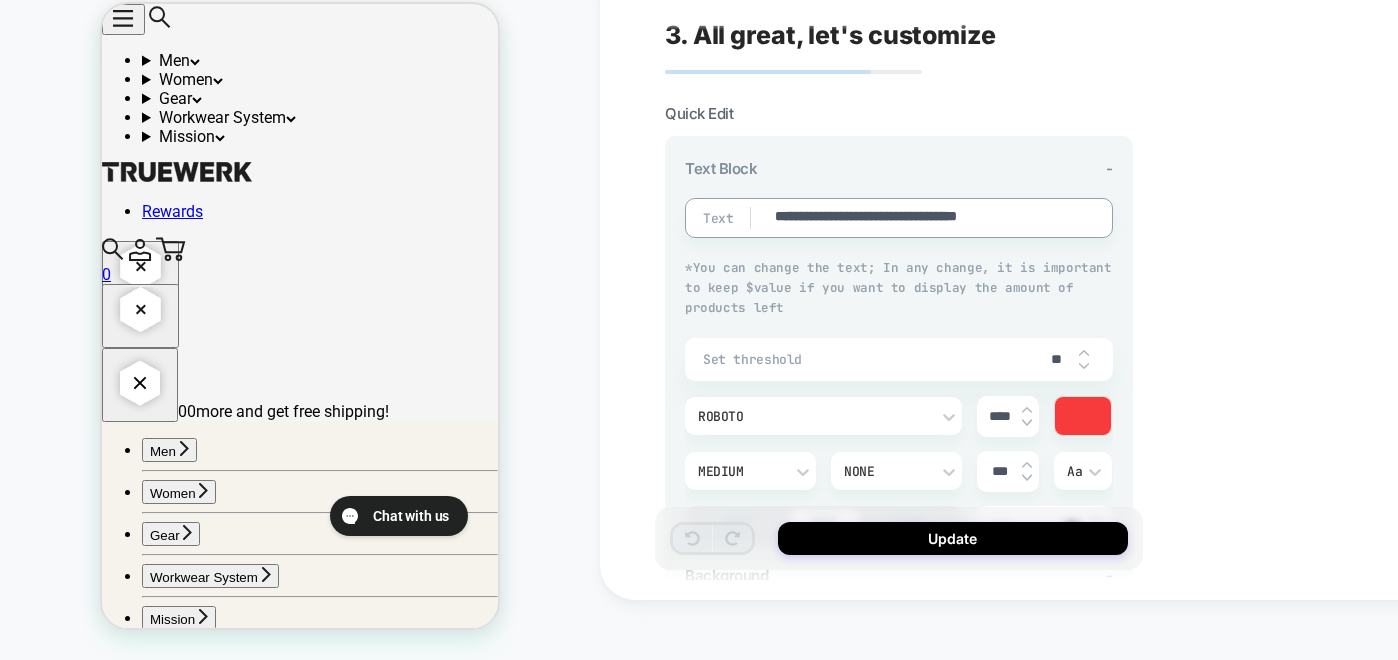 type on "*" 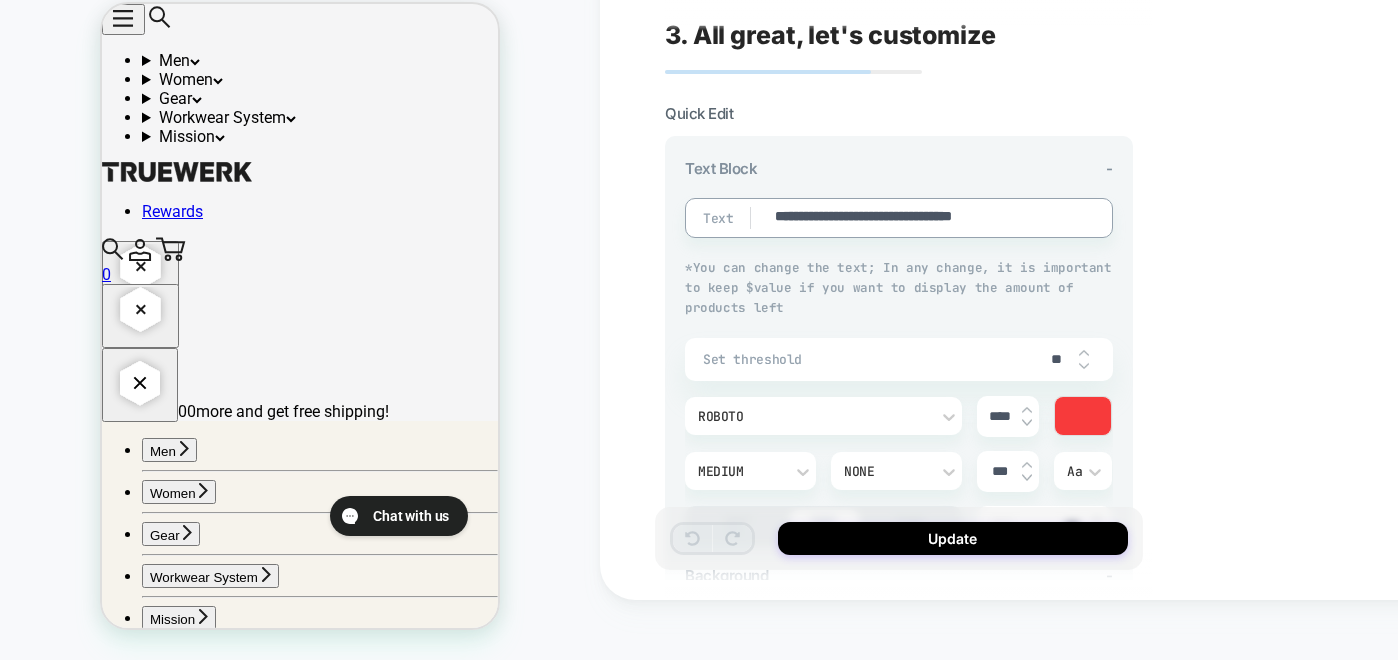 type on "*" 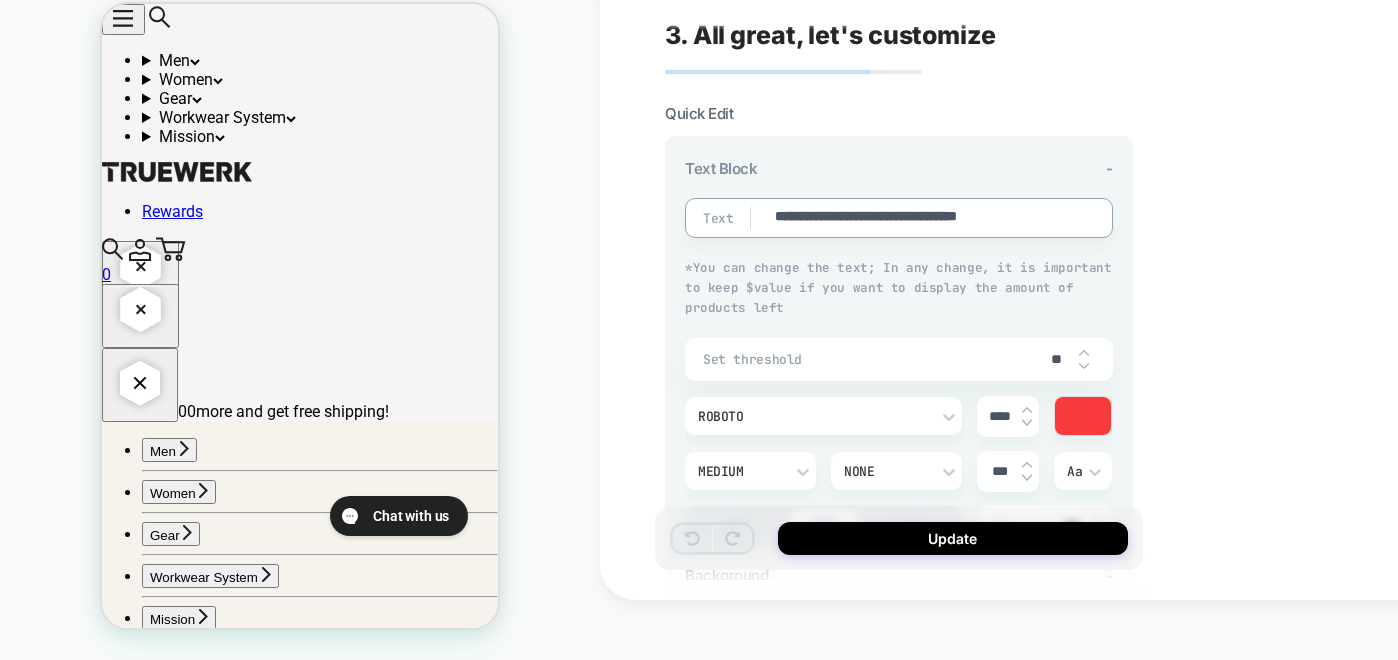 type on "*" 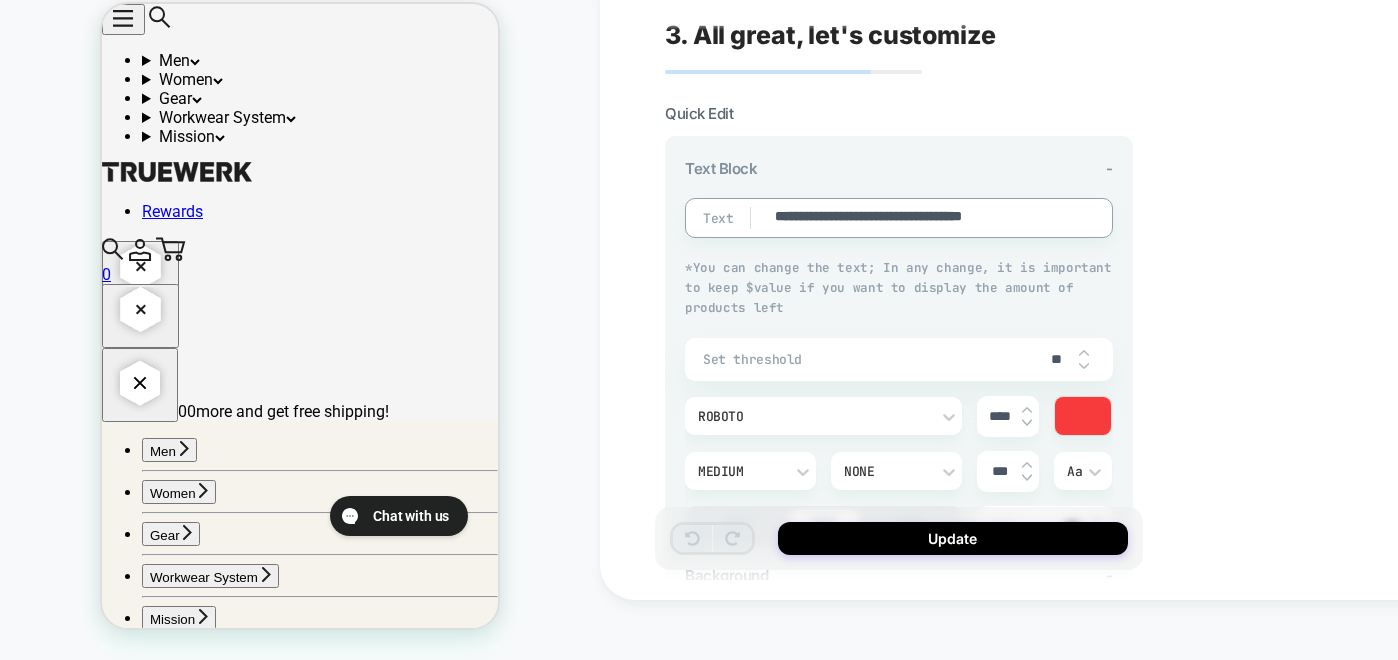type on "*" 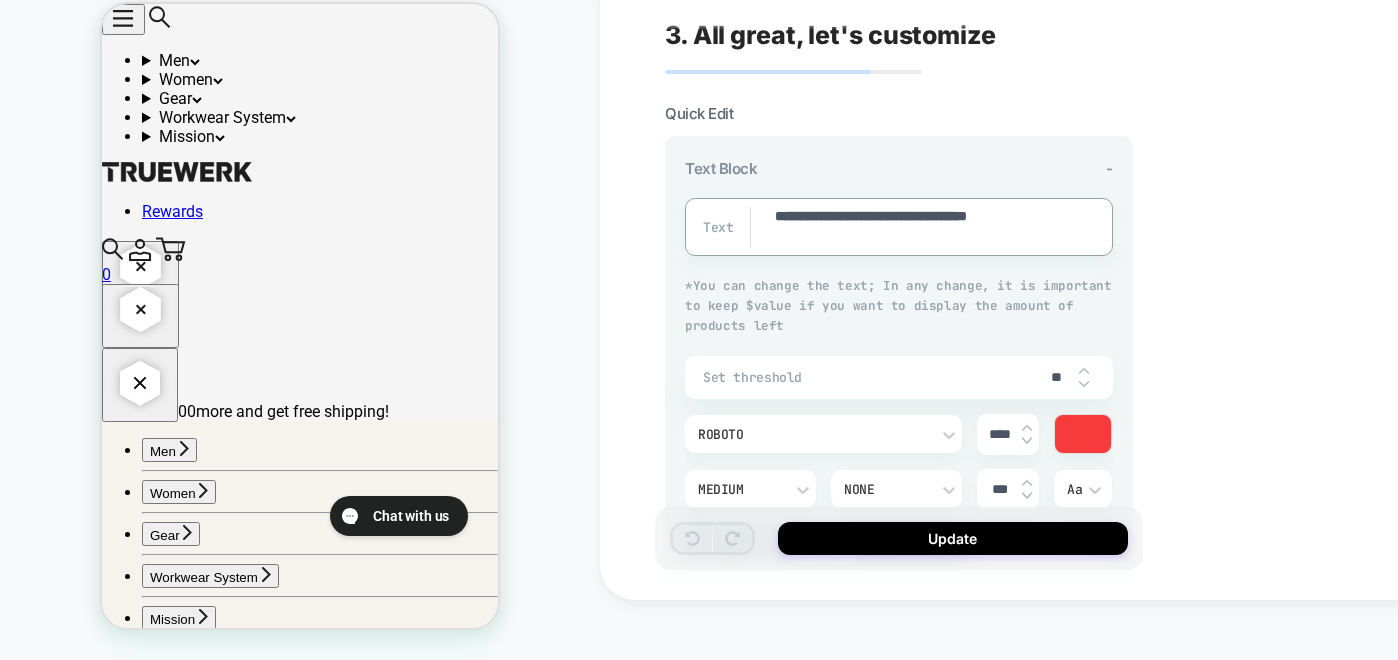 type on "*" 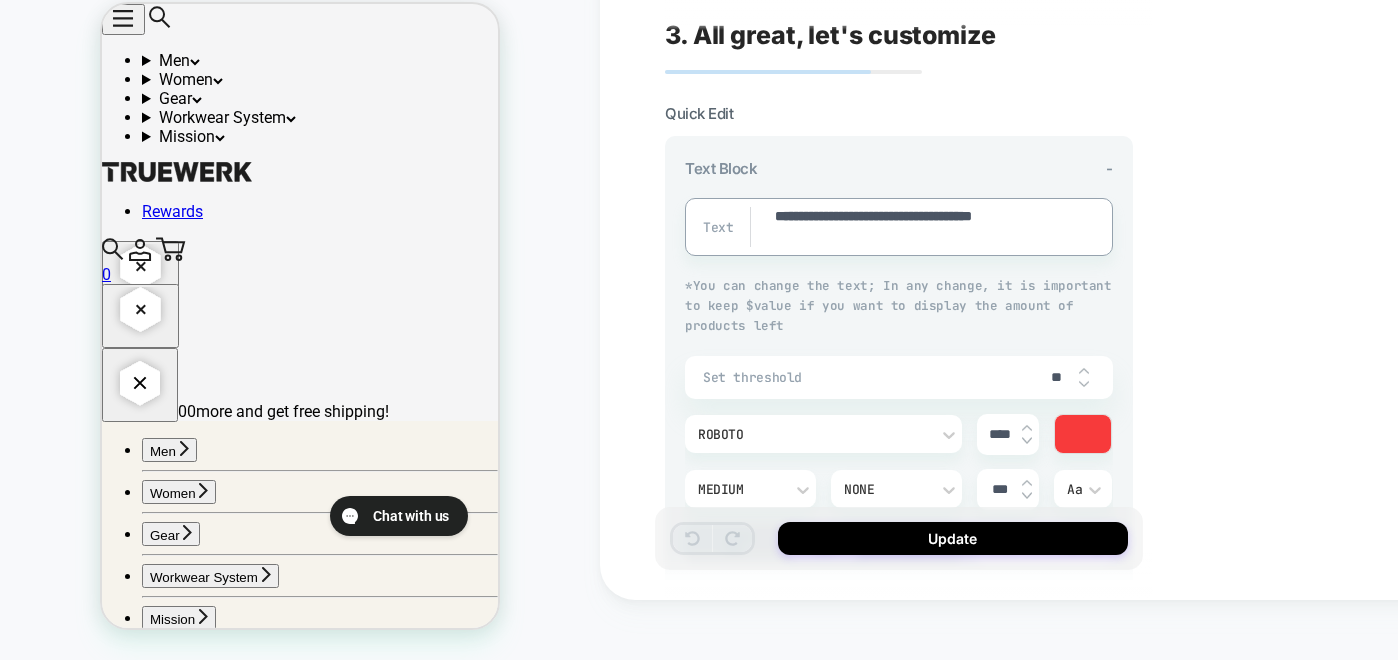 type on "*" 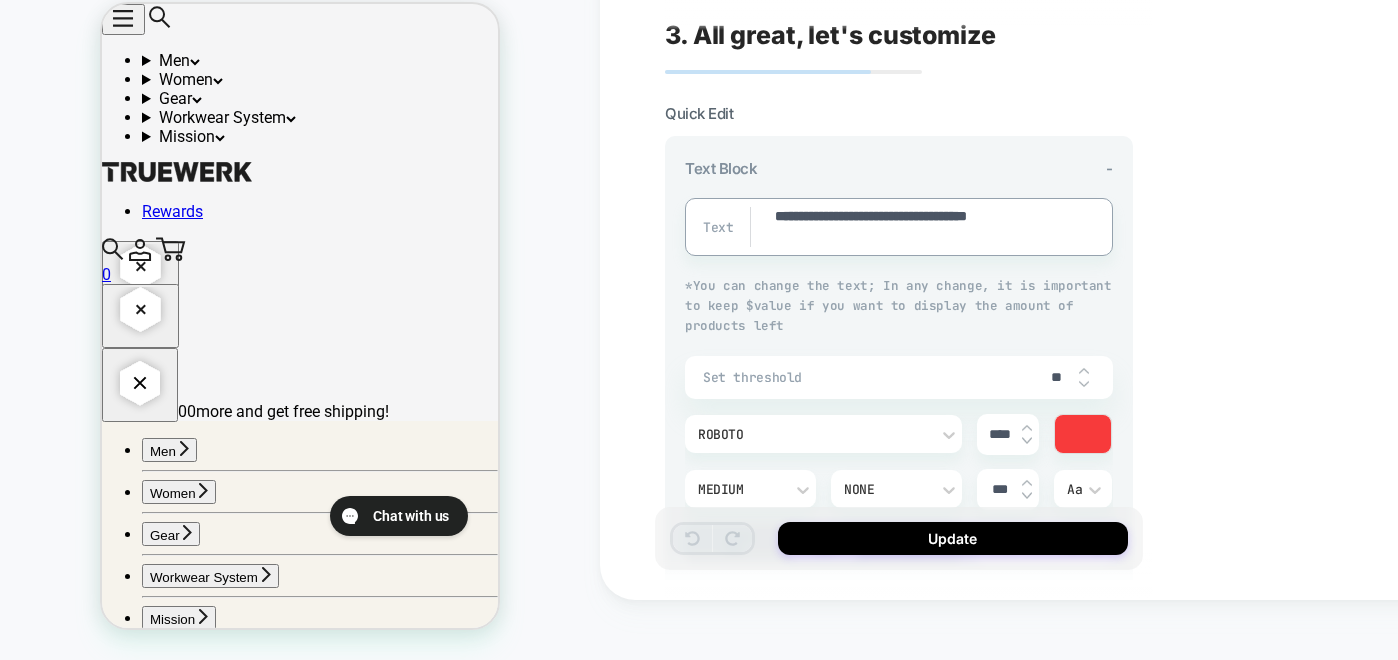 type on "*" 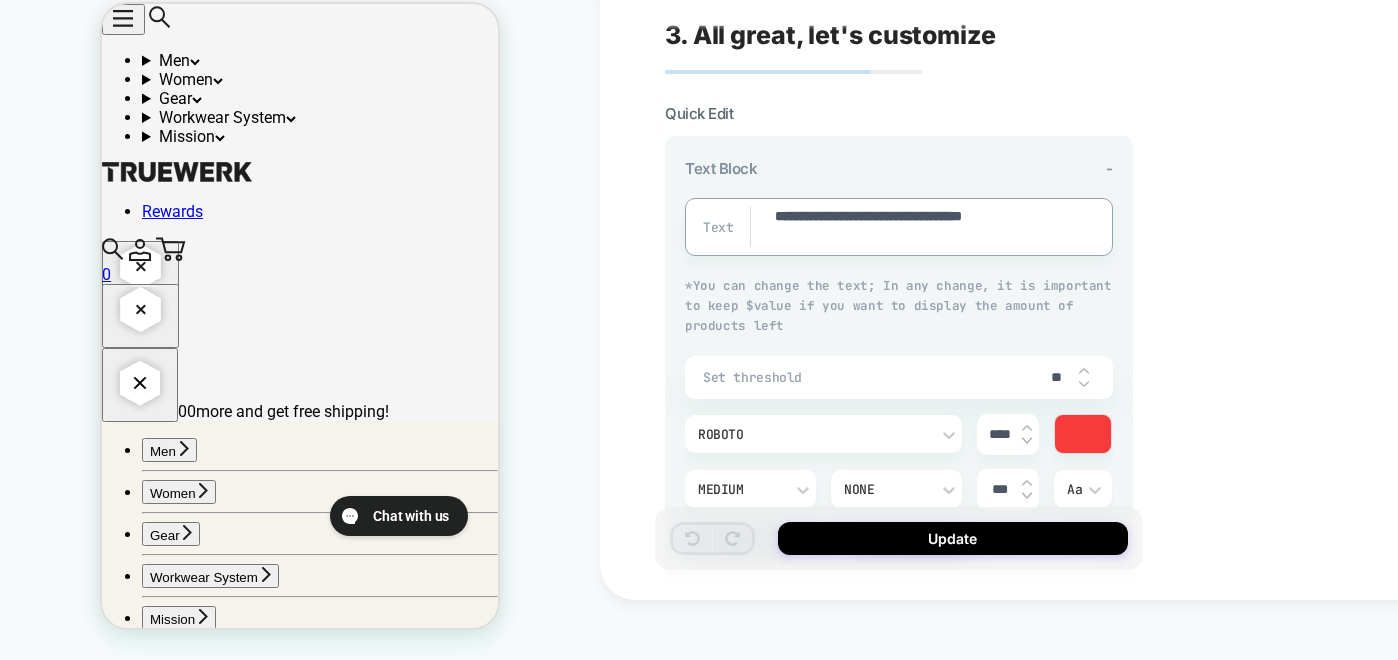 type on "*" 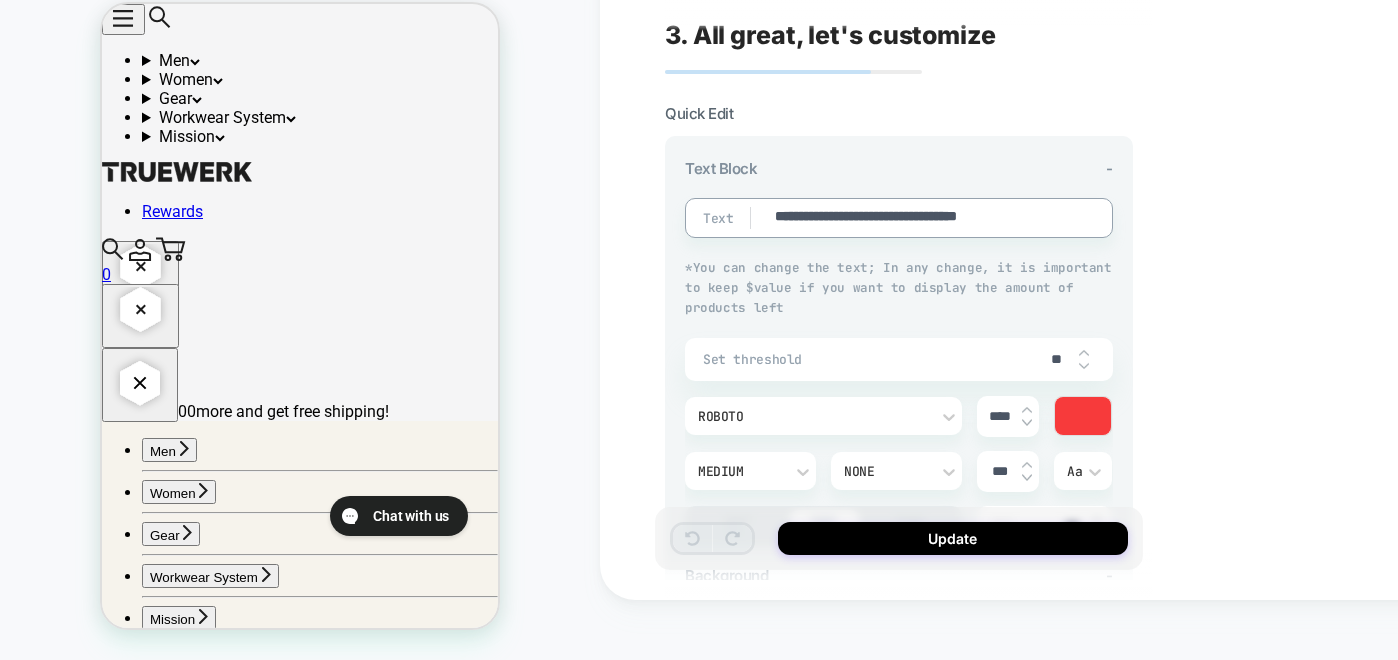 type on "*" 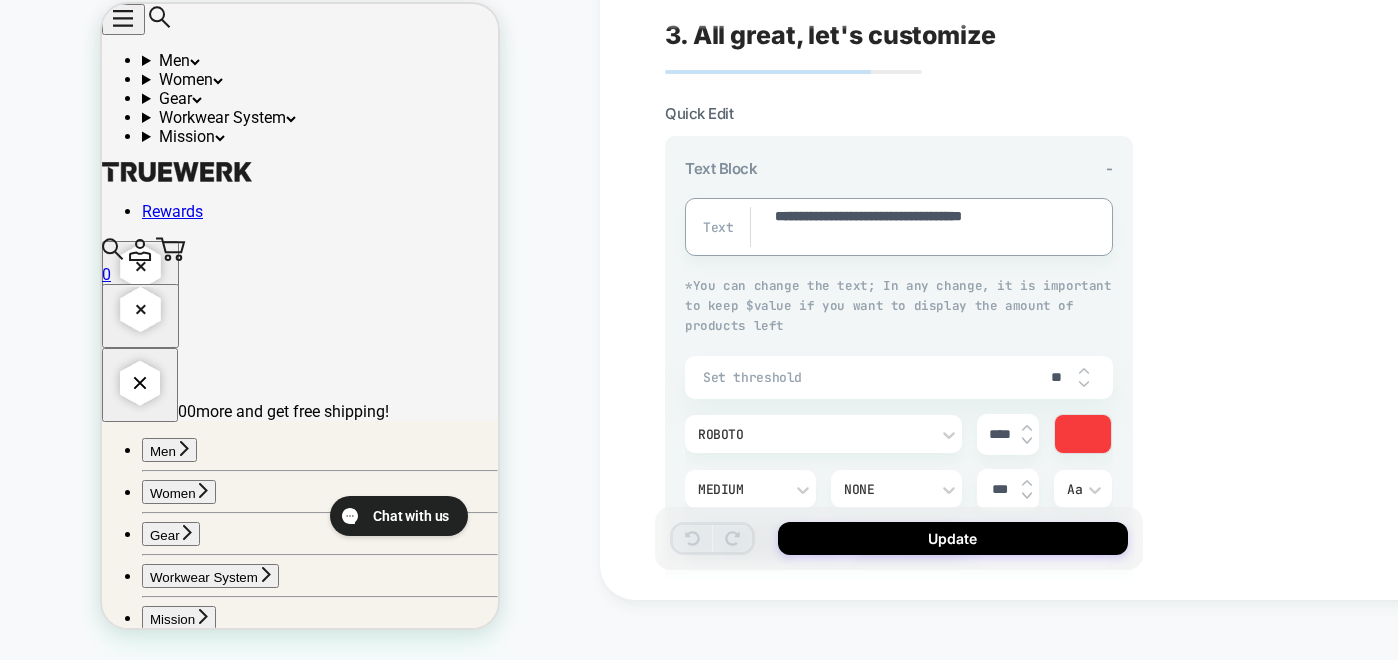 type on "*" 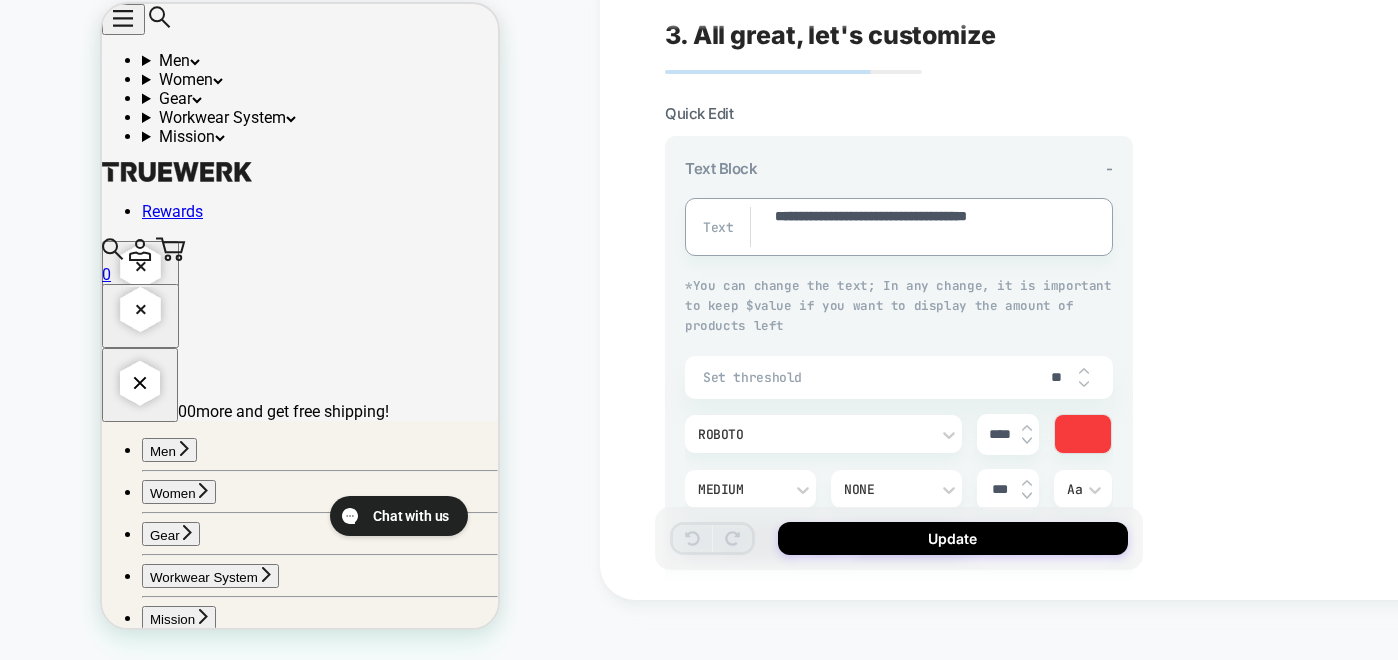 type on "*" 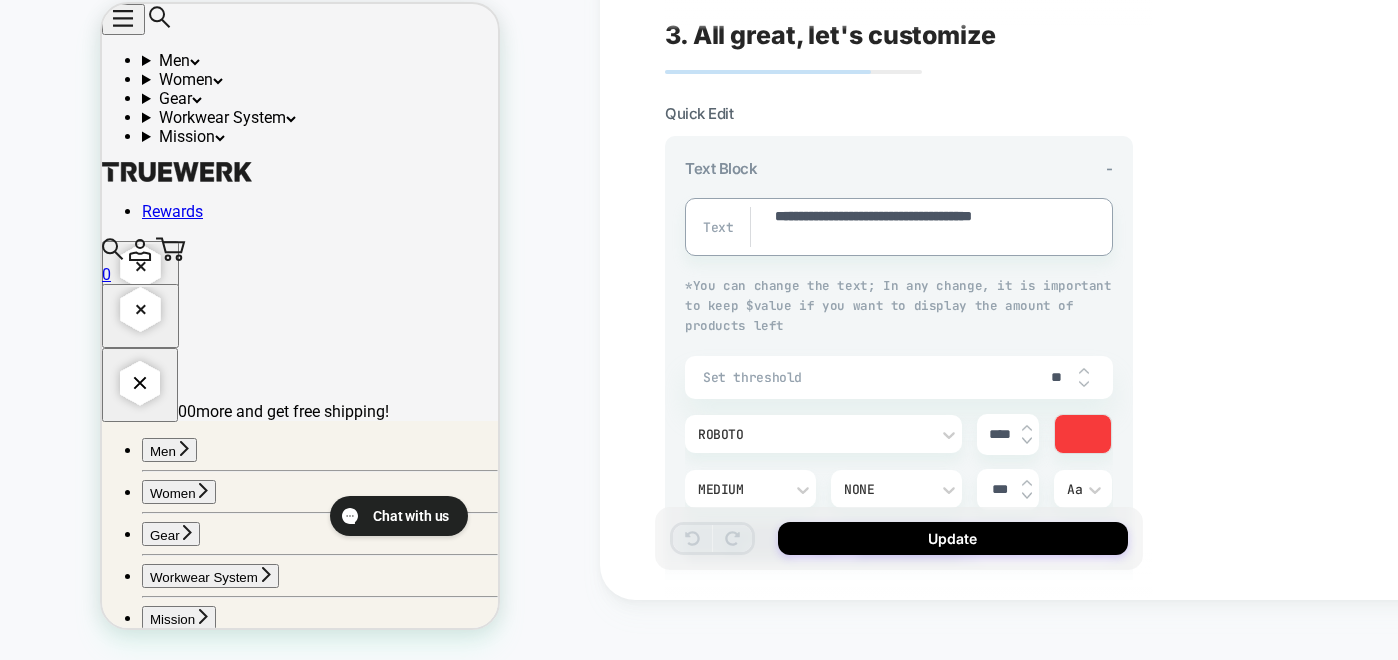 type on "*" 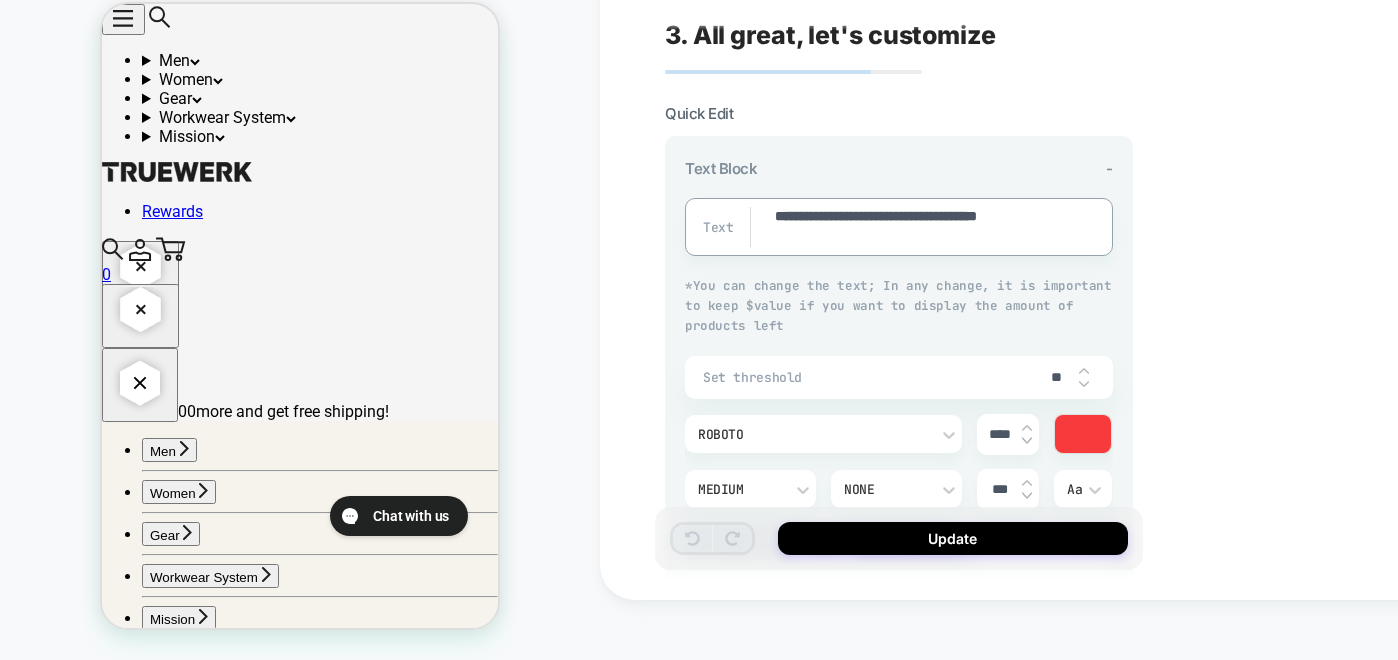 type on "*" 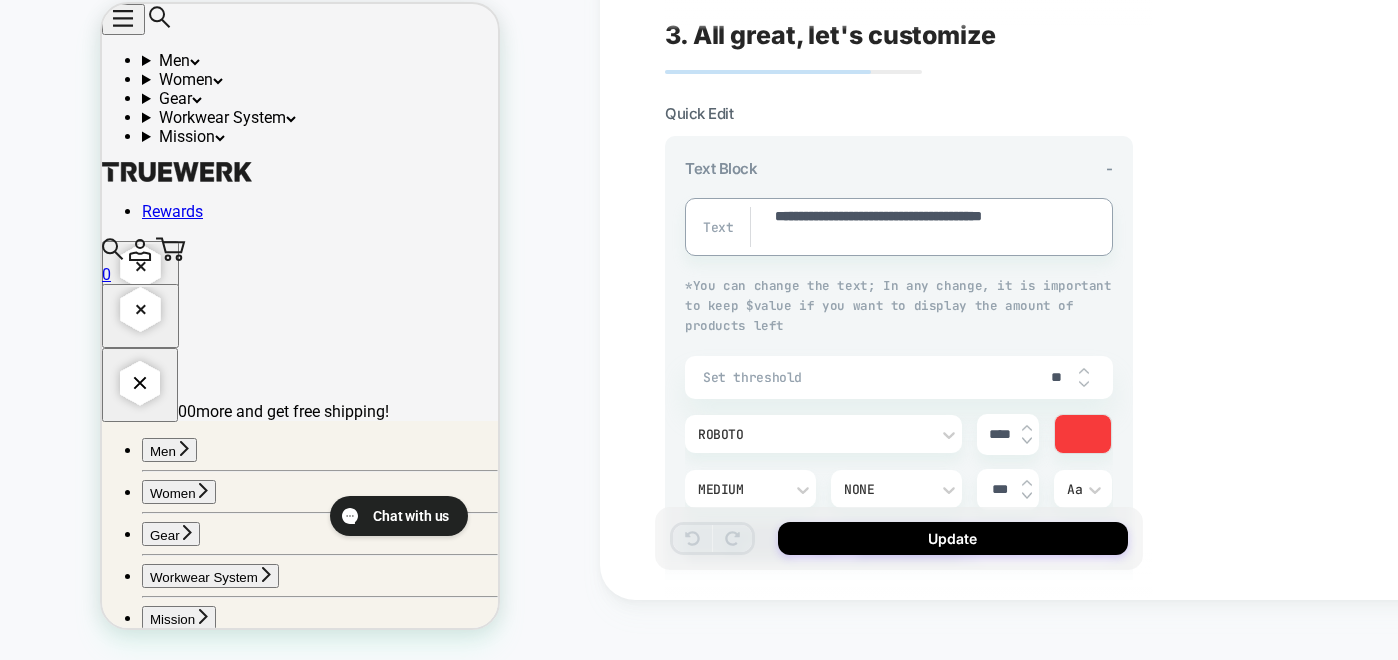 type on "*" 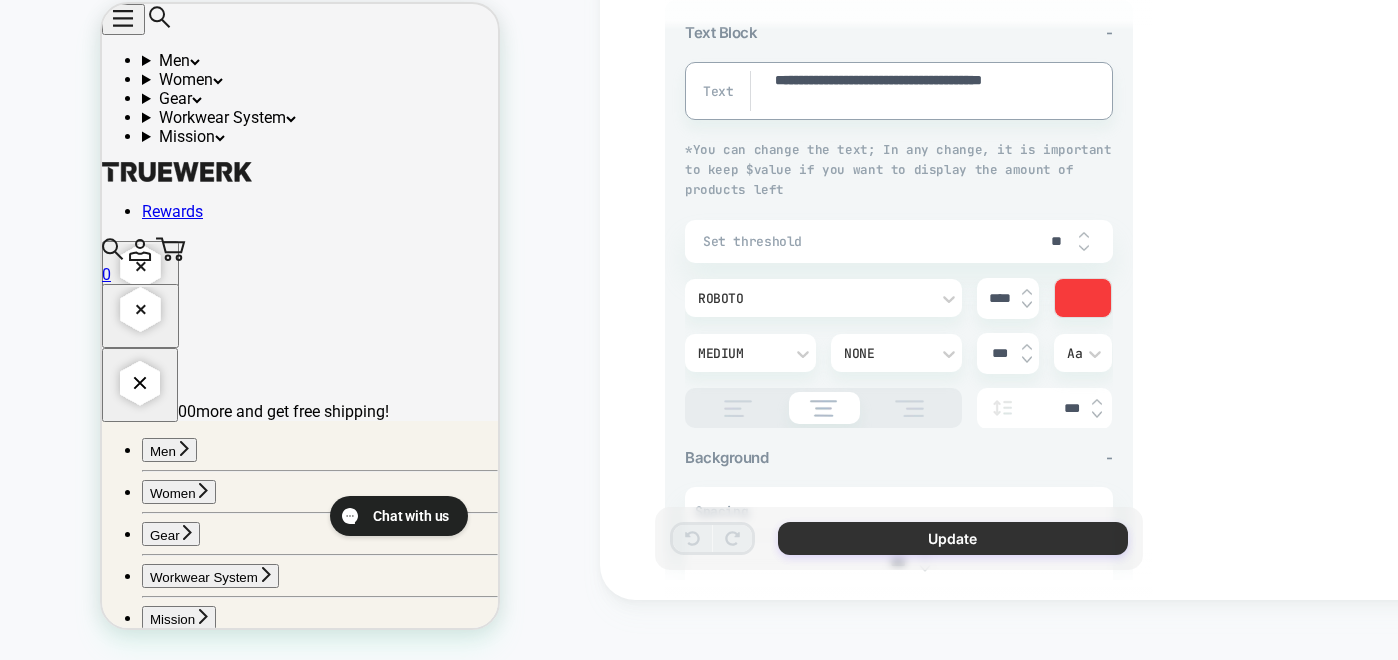 type on "**********" 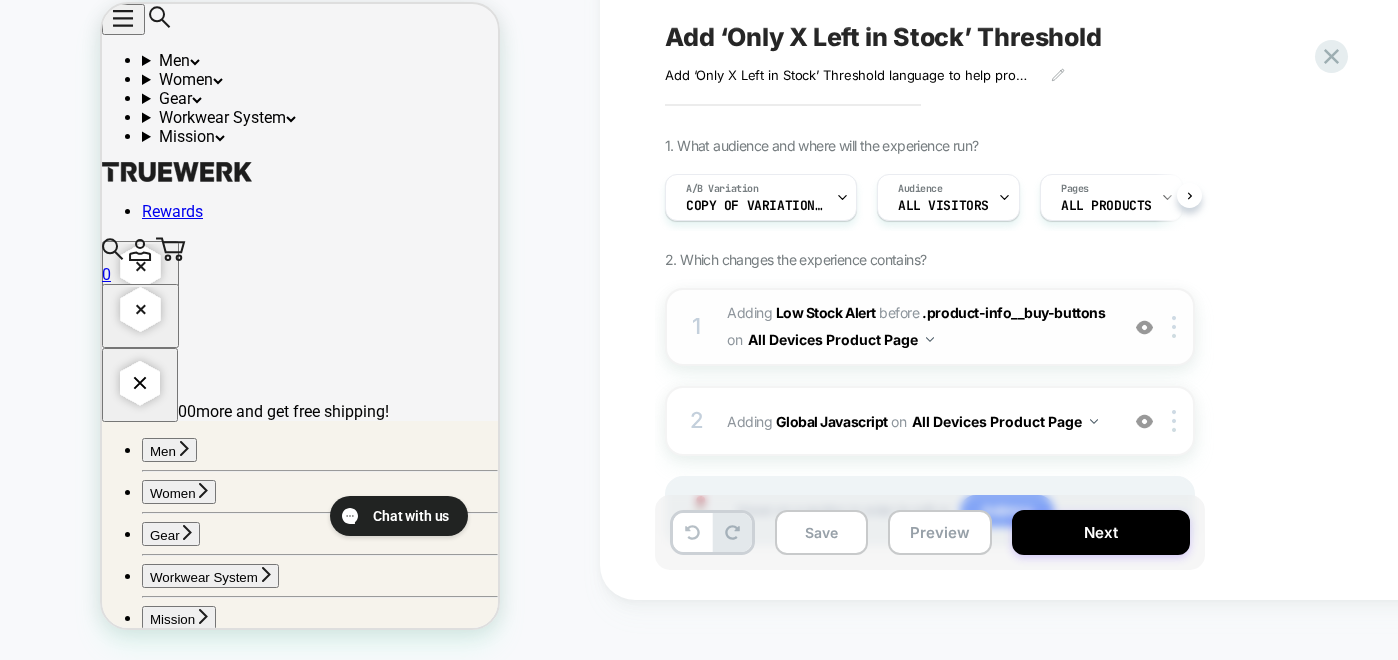 scroll, scrollTop: 0, scrollLeft: 1, axis: horizontal 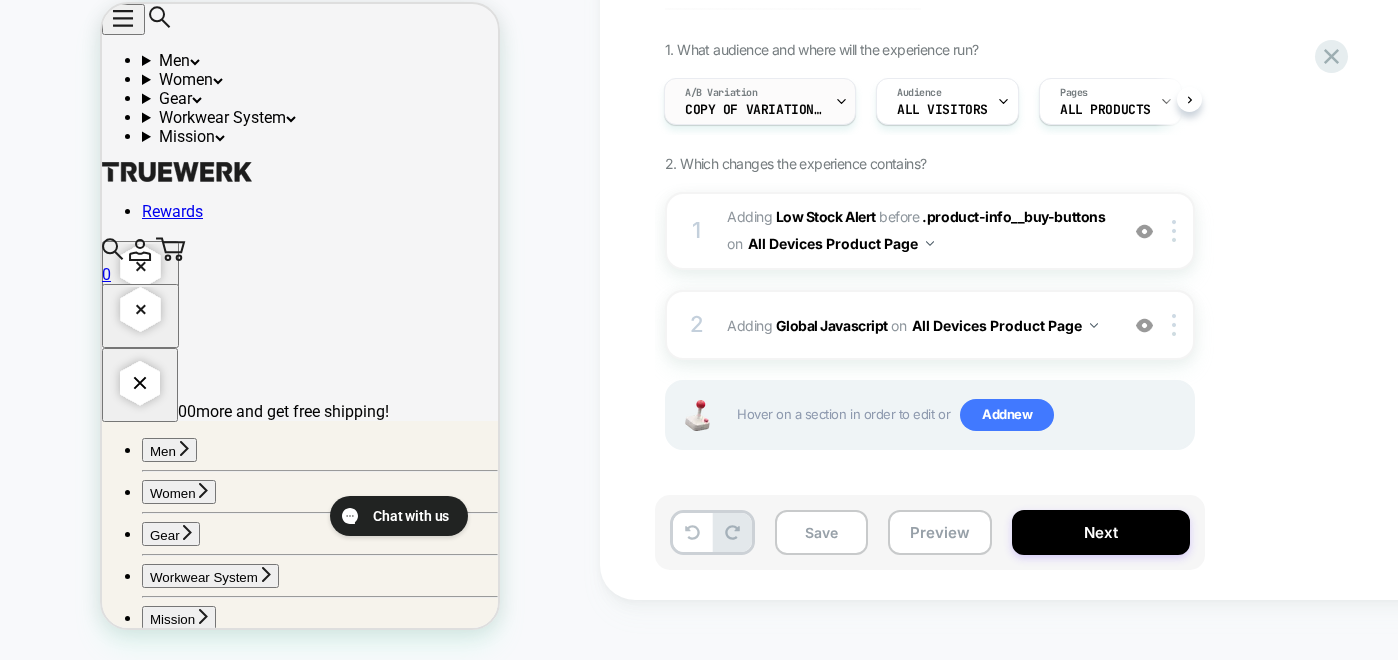 click on "A/B Variation Copy of Variation 1" at bounding box center [755, 101] 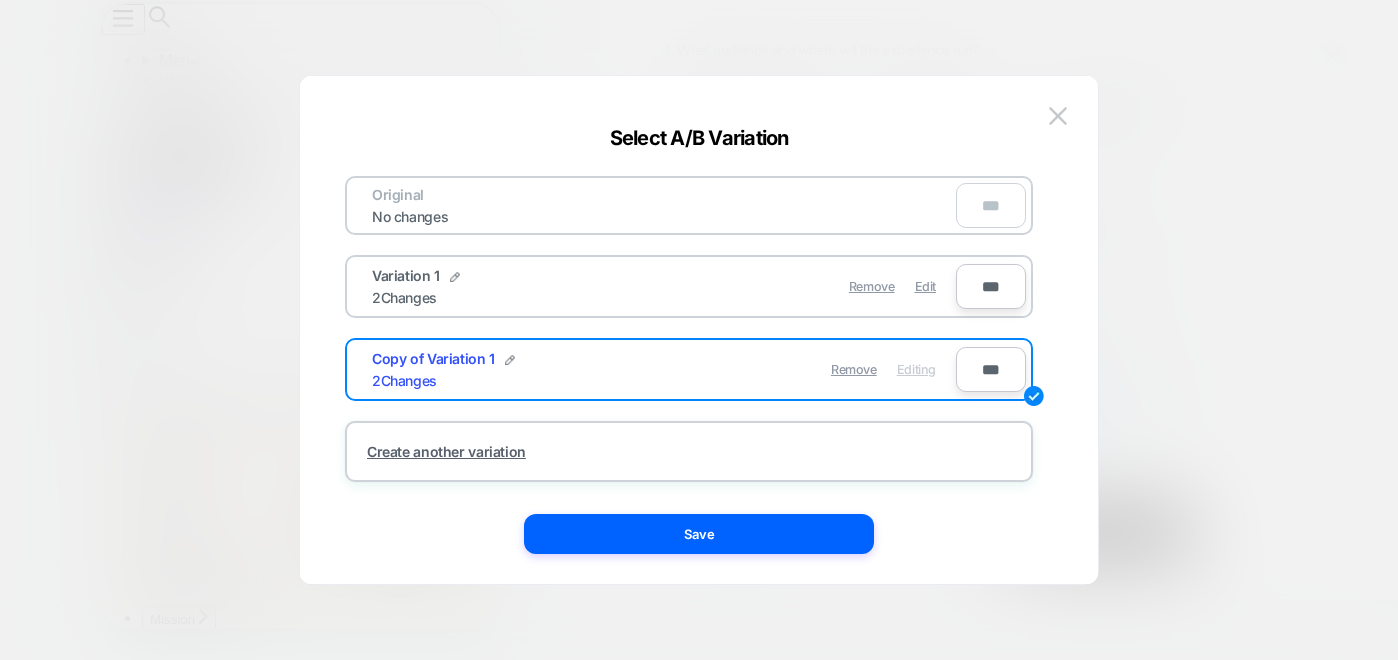 click on "Remove Edit" at bounding box center (805, 286) 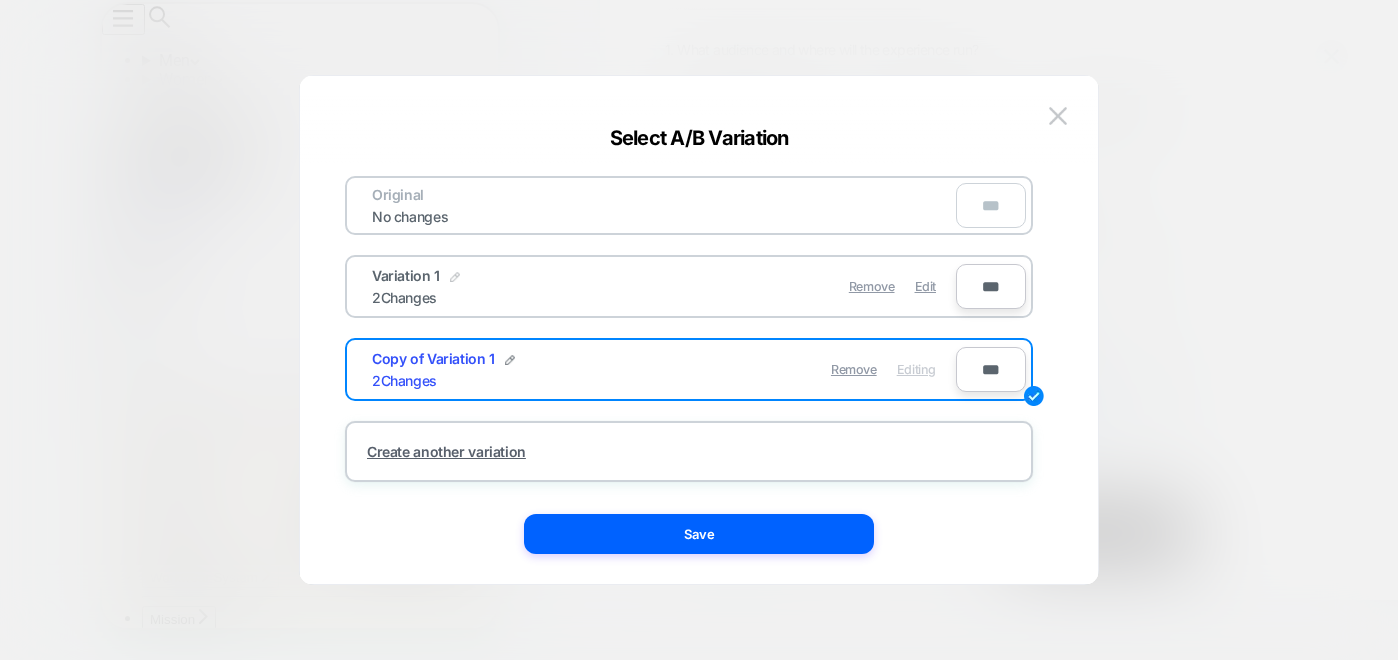 click at bounding box center (455, 277) 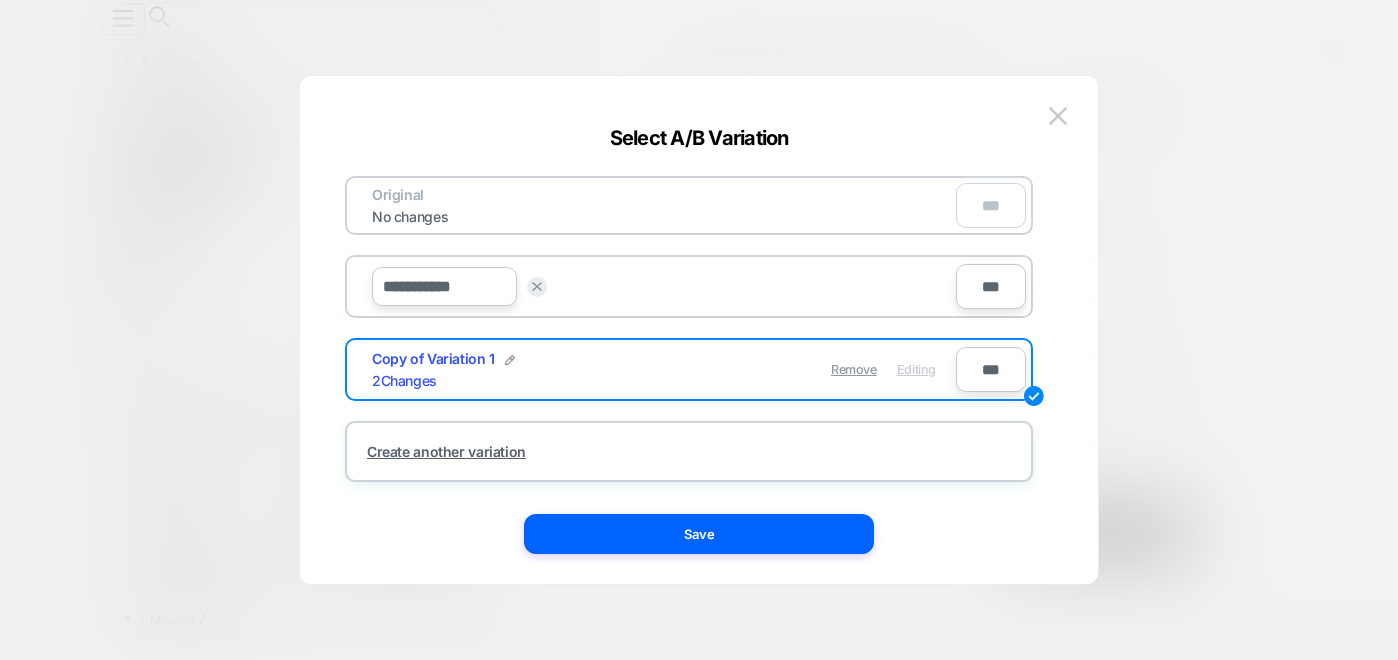click on "**********" at bounding box center [499, 286] 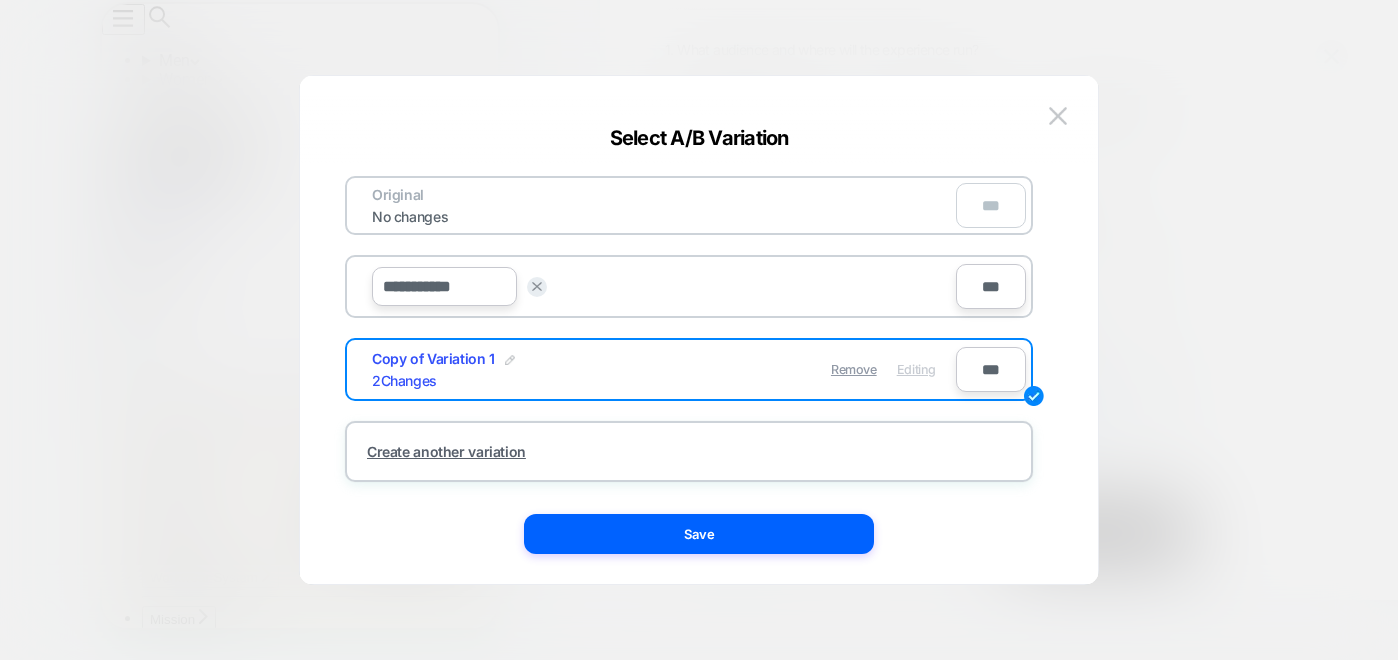 click at bounding box center [510, 360] 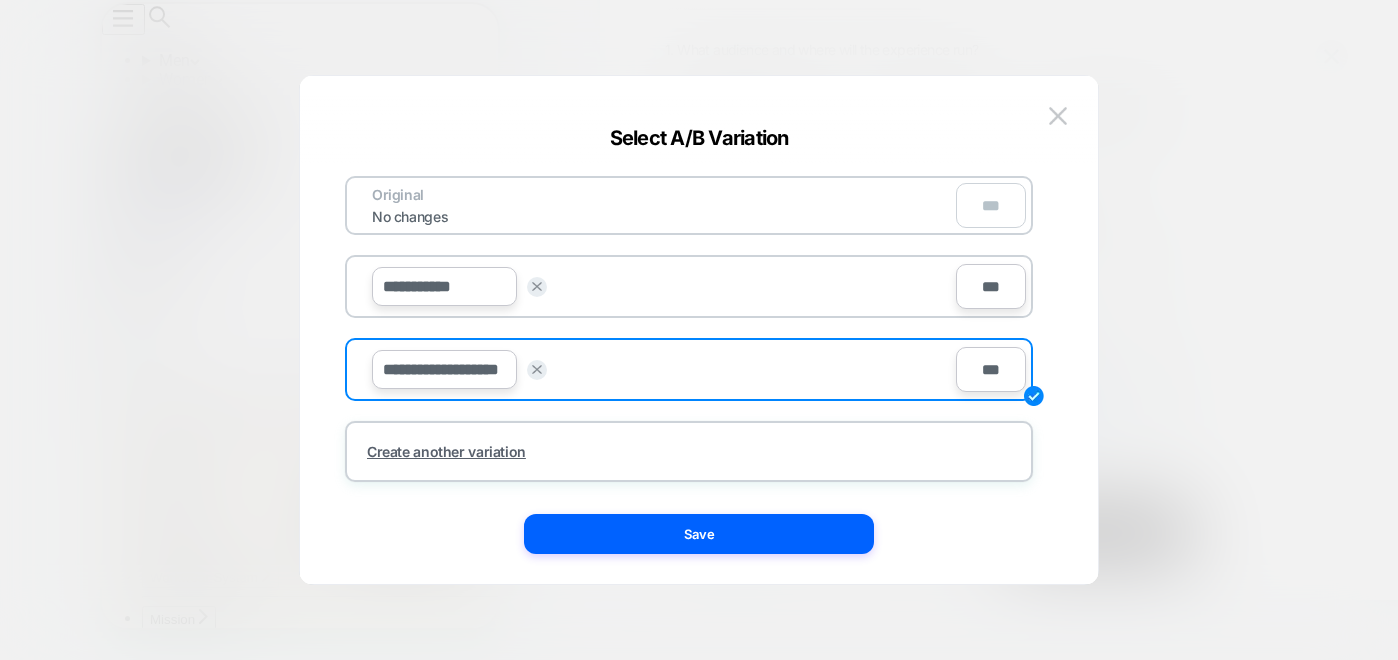 click on "**********" at bounding box center [444, 369] 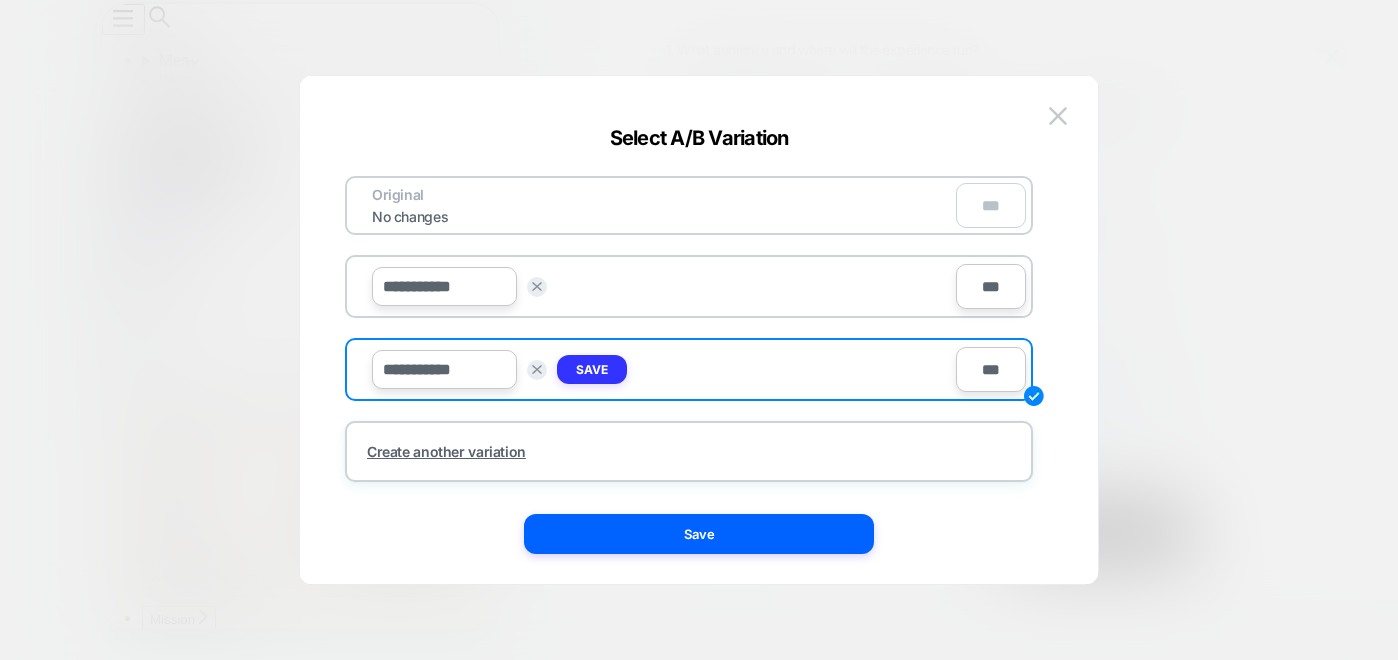 type on "**********" 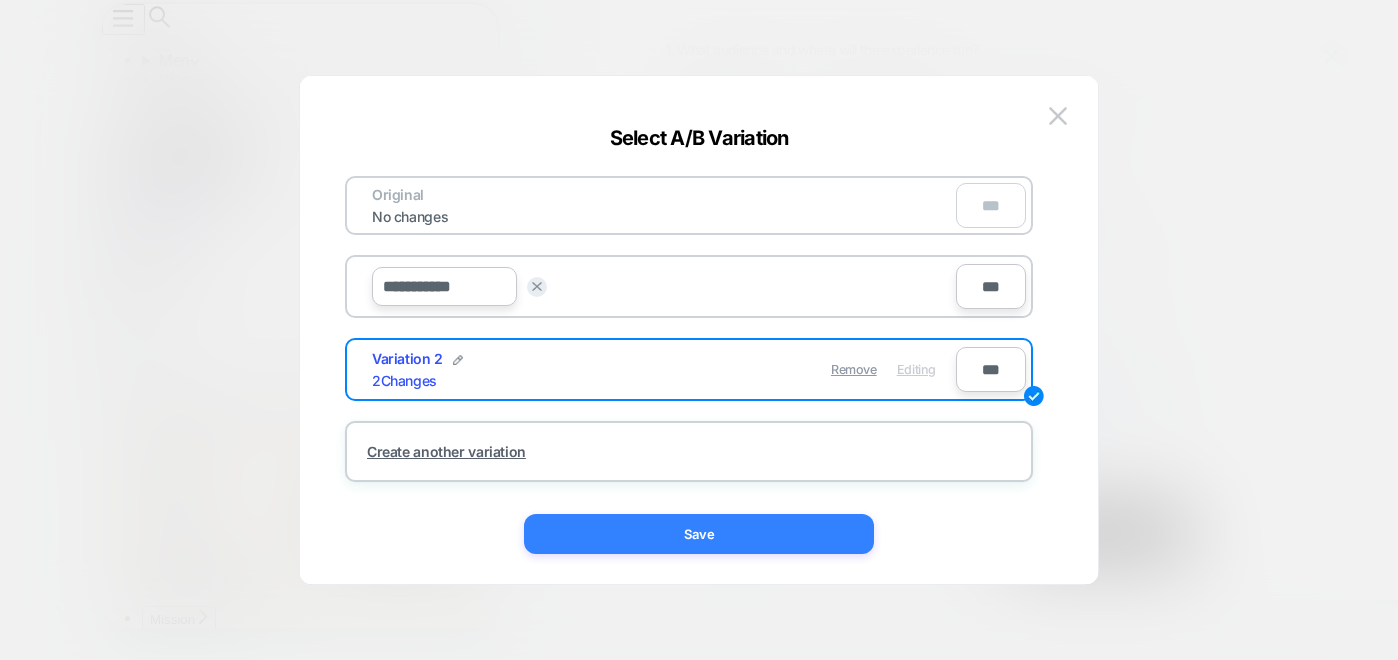 click on "Save" at bounding box center [699, 534] 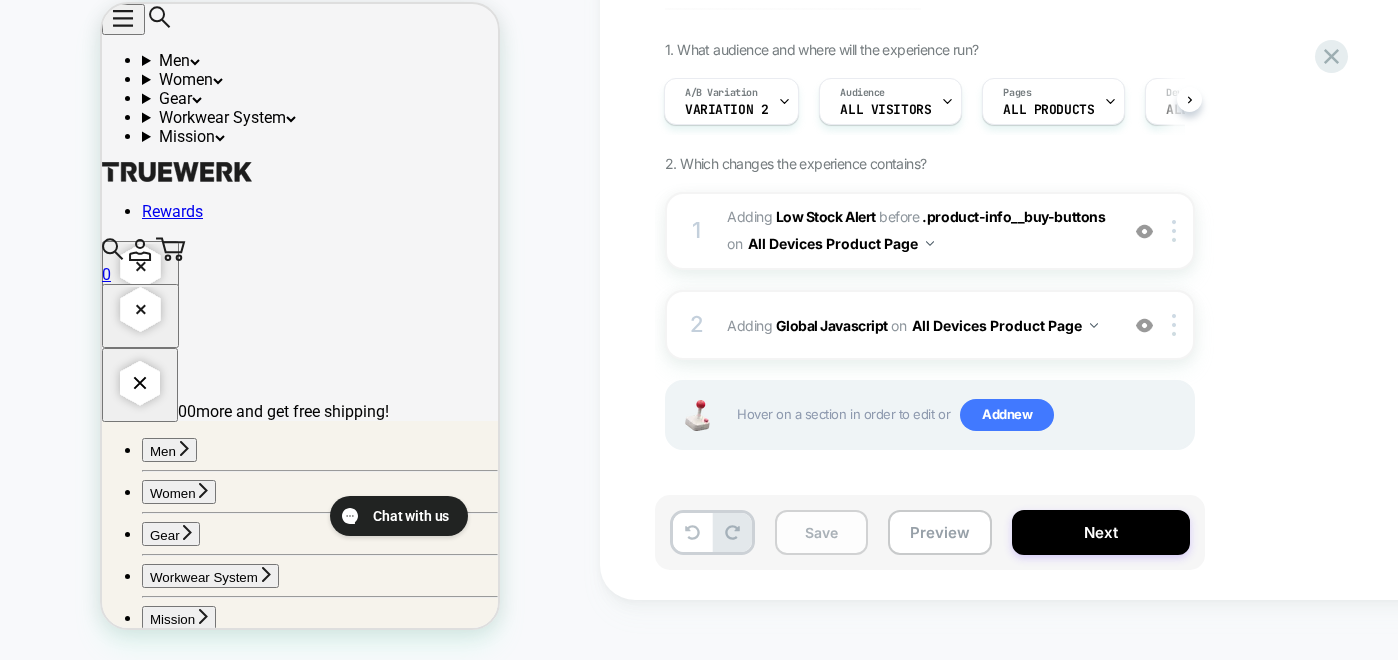click on "Save" at bounding box center (821, 532) 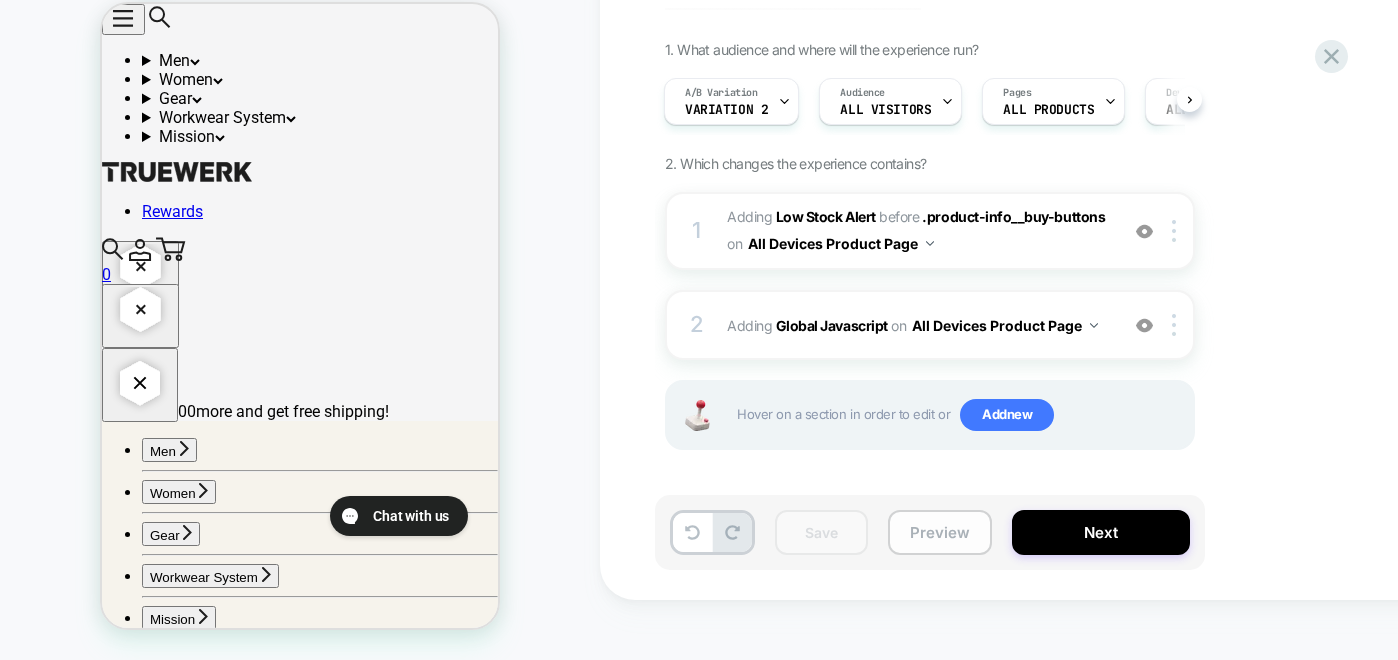 click on "Preview" at bounding box center (940, 532) 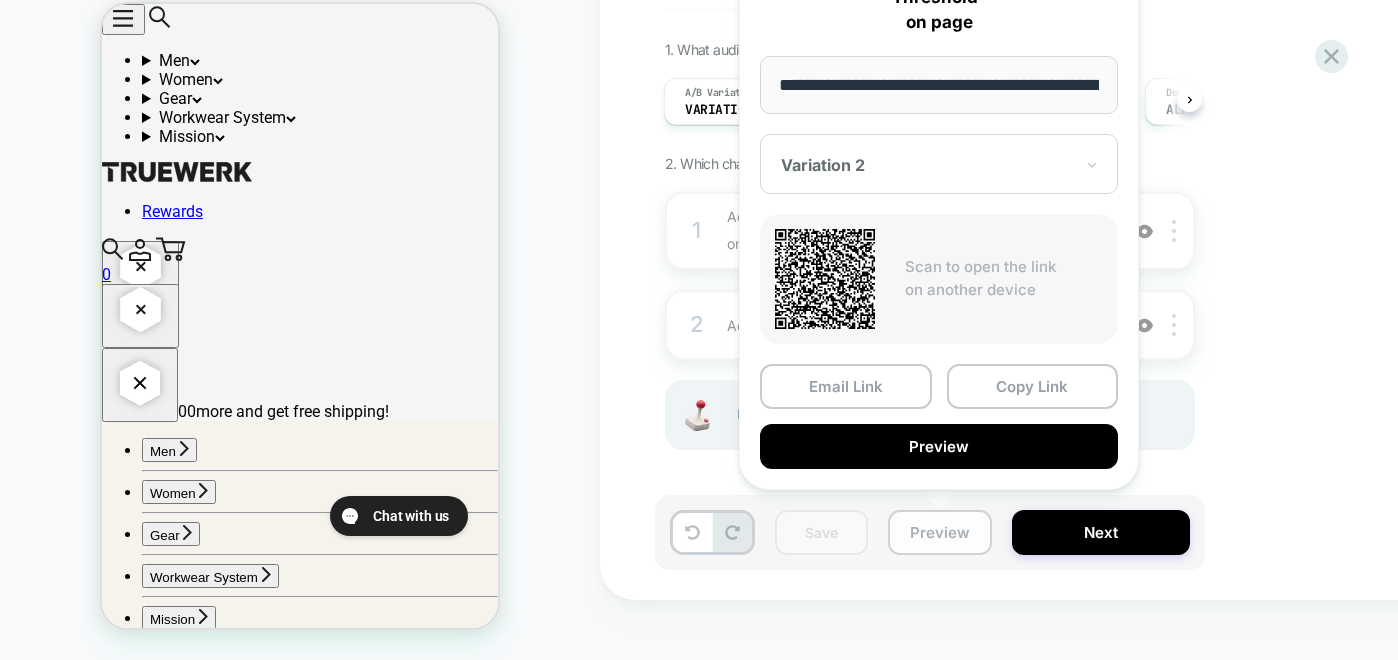 scroll, scrollTop: 0, scrollLeft: 237, axis: horizontal 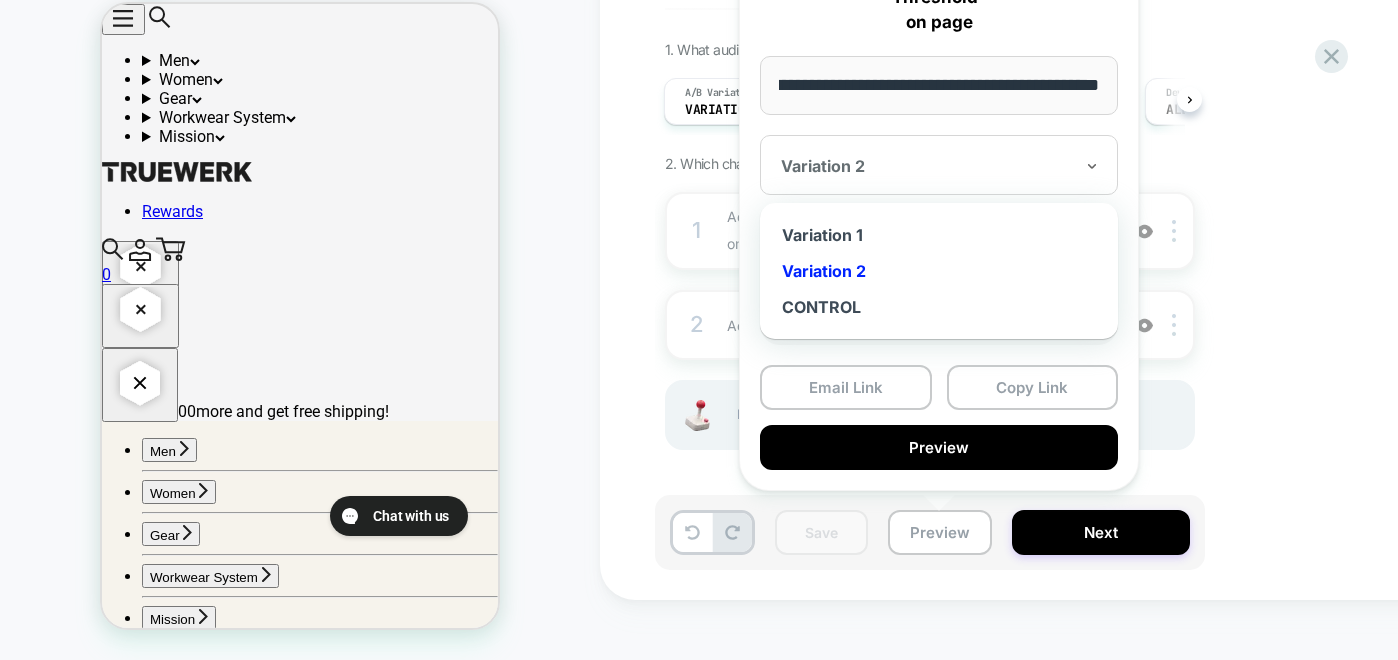 click at bounding box center (927, 166) 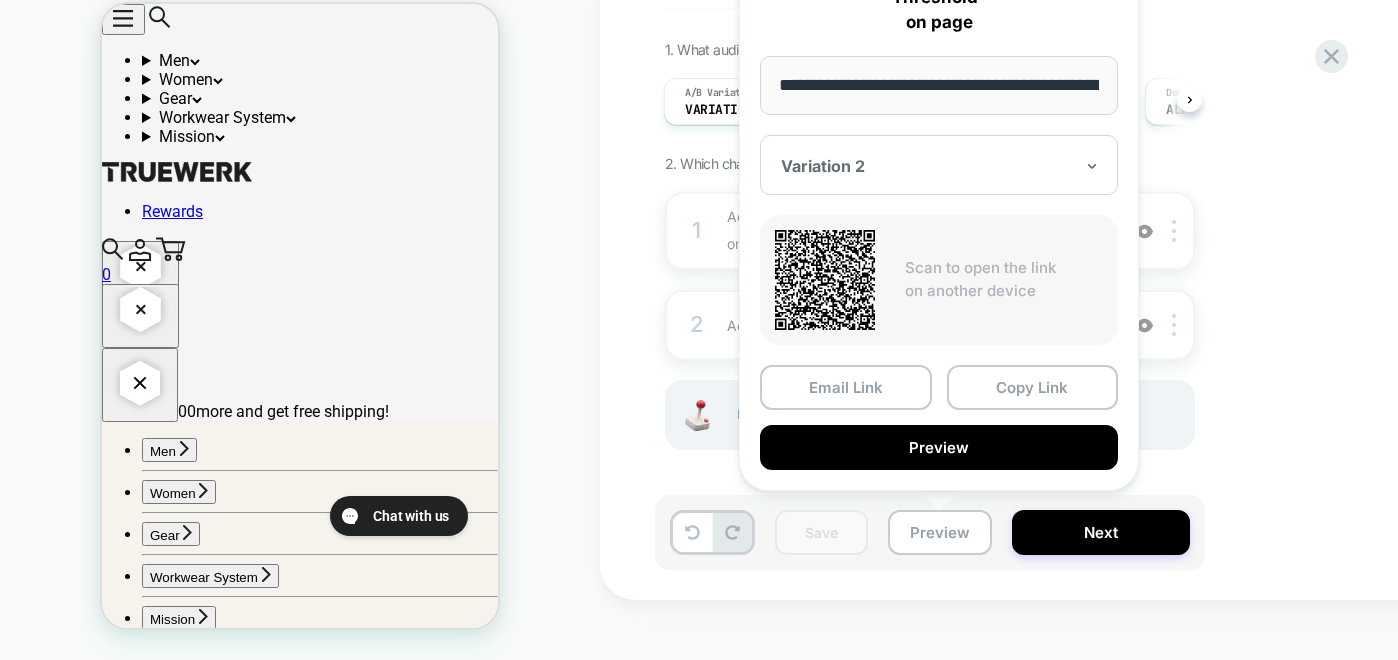 click at bounding box center [927, 166] 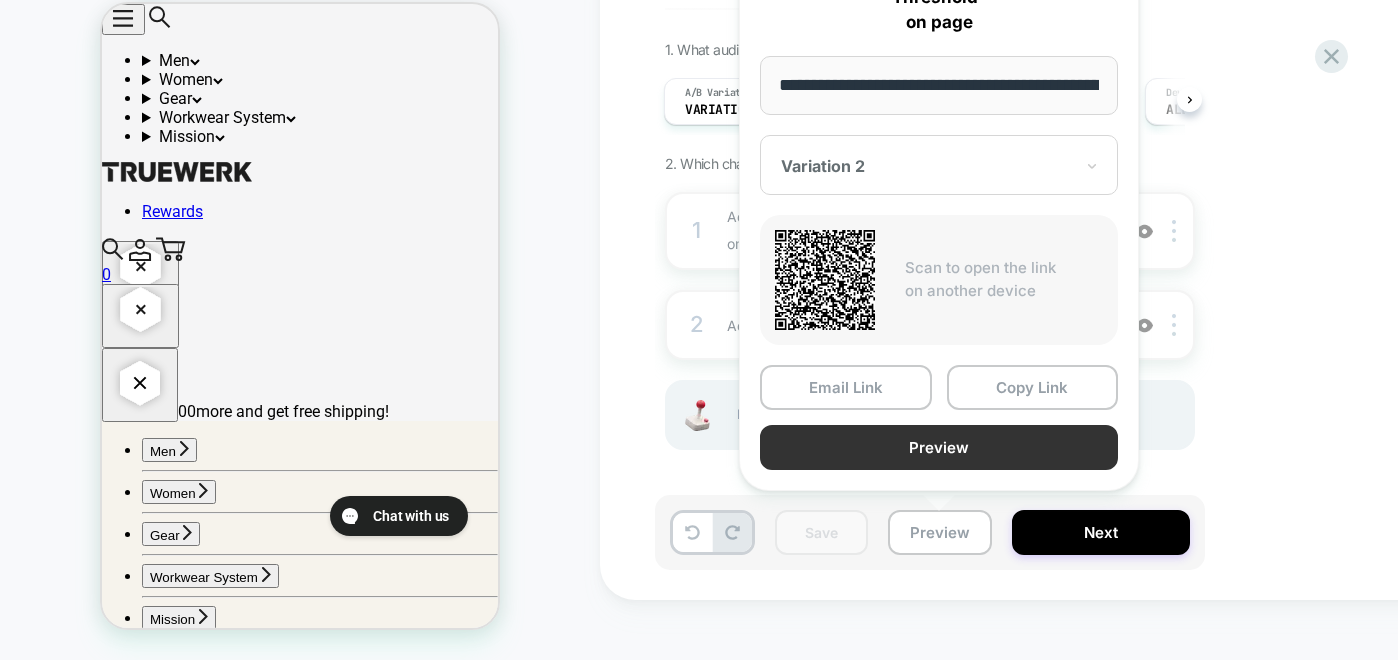 click on "Preview" at bounding box center [939, 447] 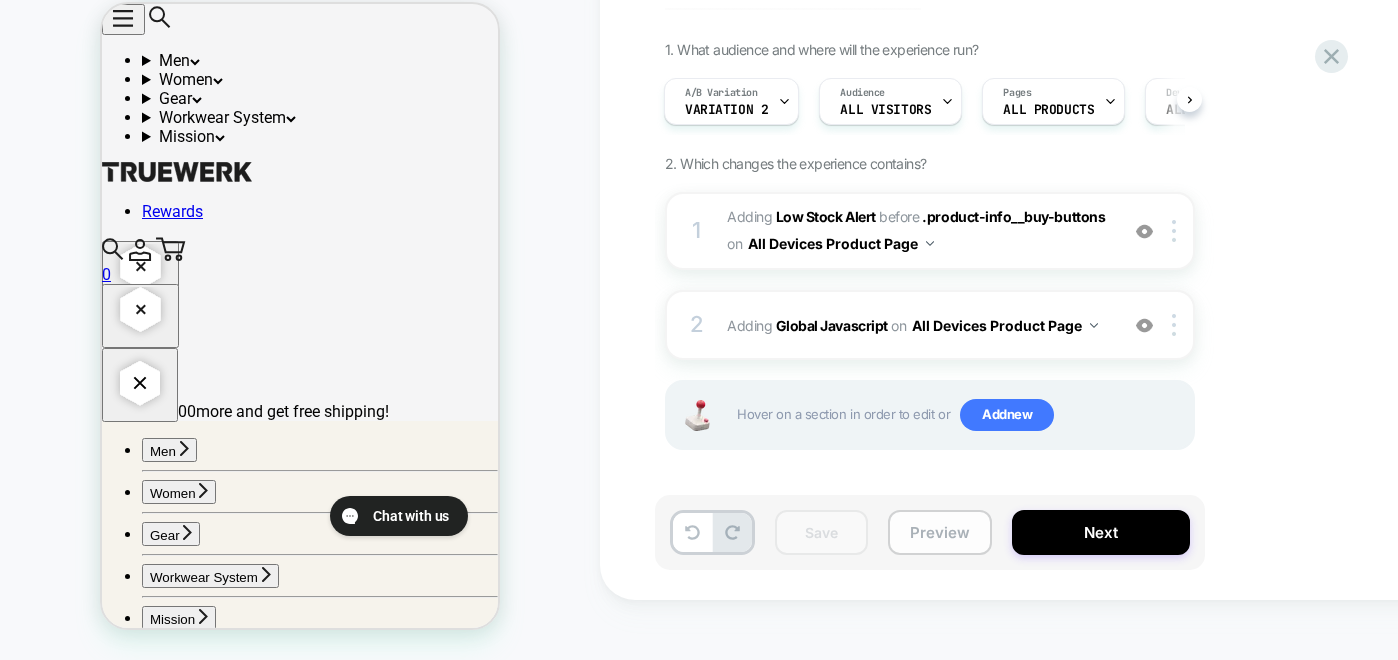 click on "Preview" at bounding box center [940, 532] 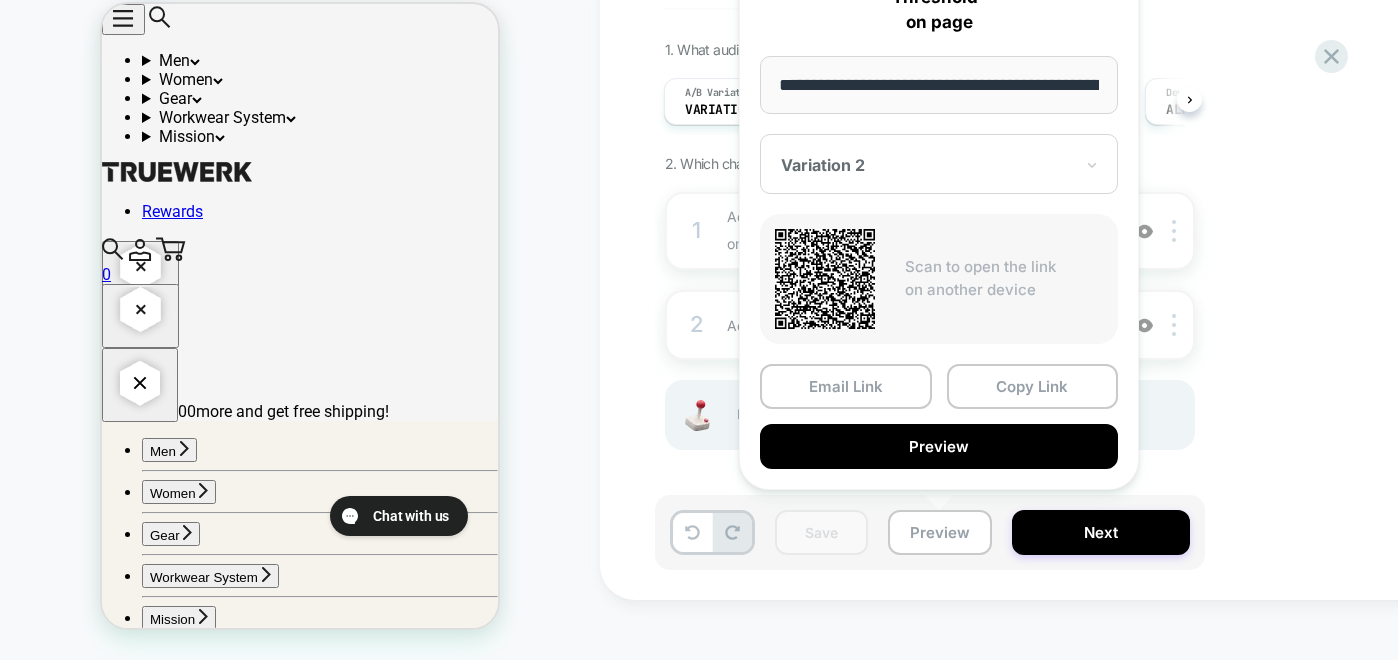 scroll, scrollTop: 0, scrollLeft: 237, axis: horizontal 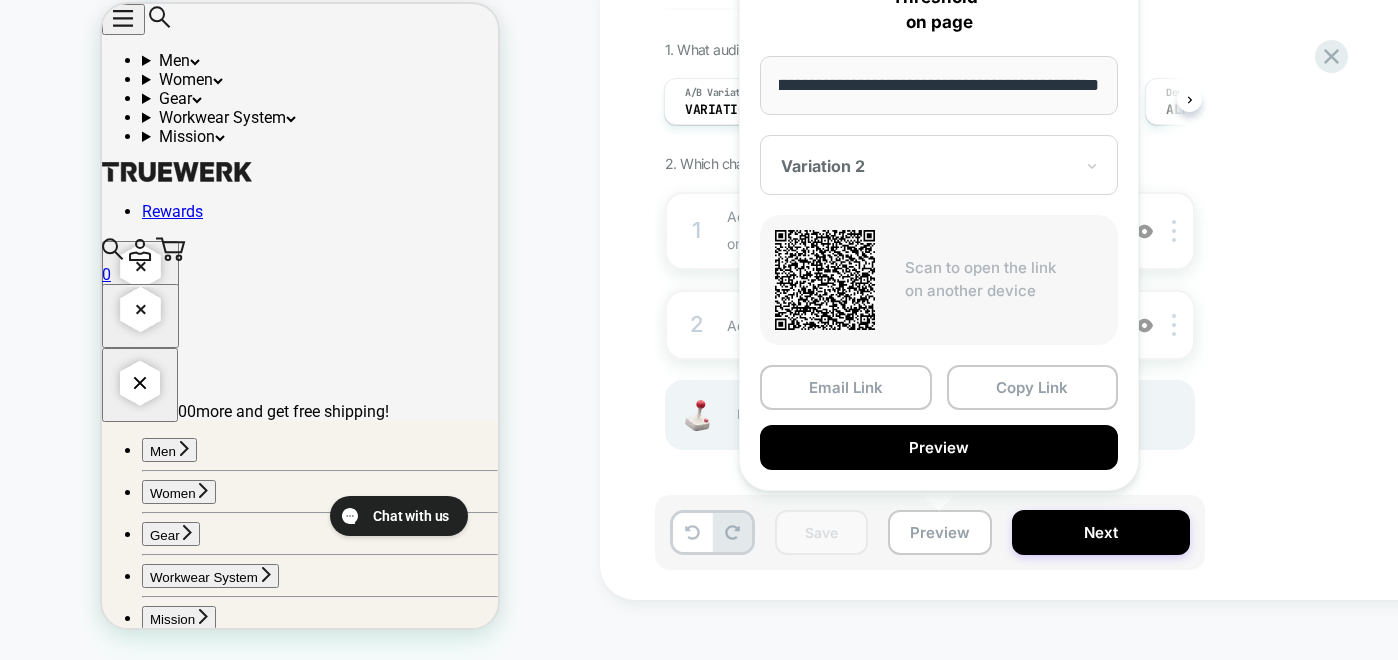 click at bounding box center [927, 166] 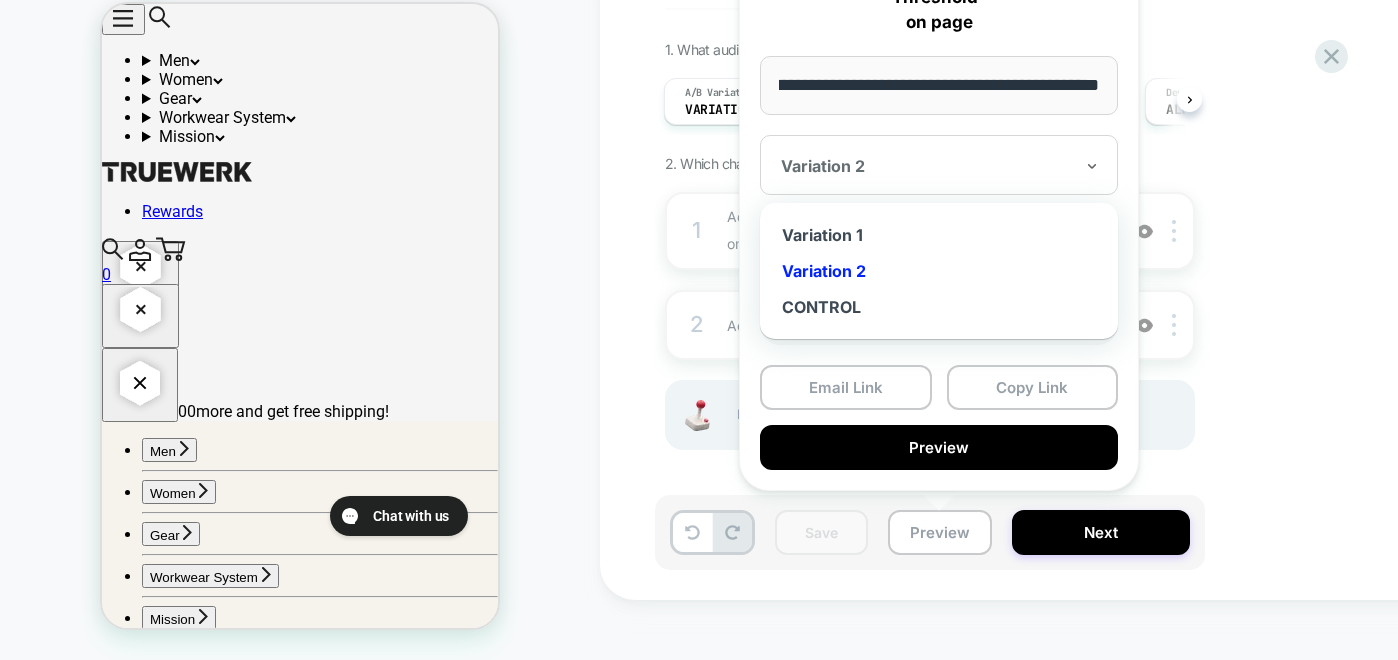 scroll, scrollTop: 0, scrollLeft: 0, axis: both 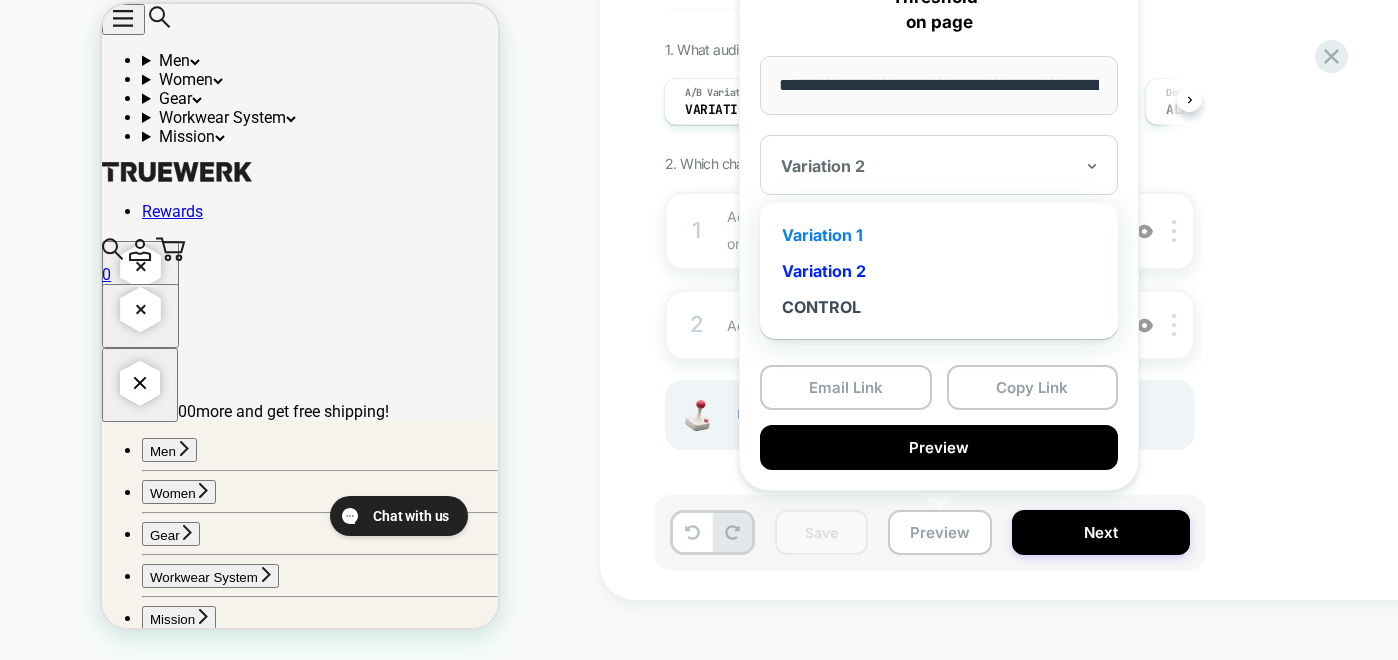 click on "Variation 1" at bounding box center [939, 235] 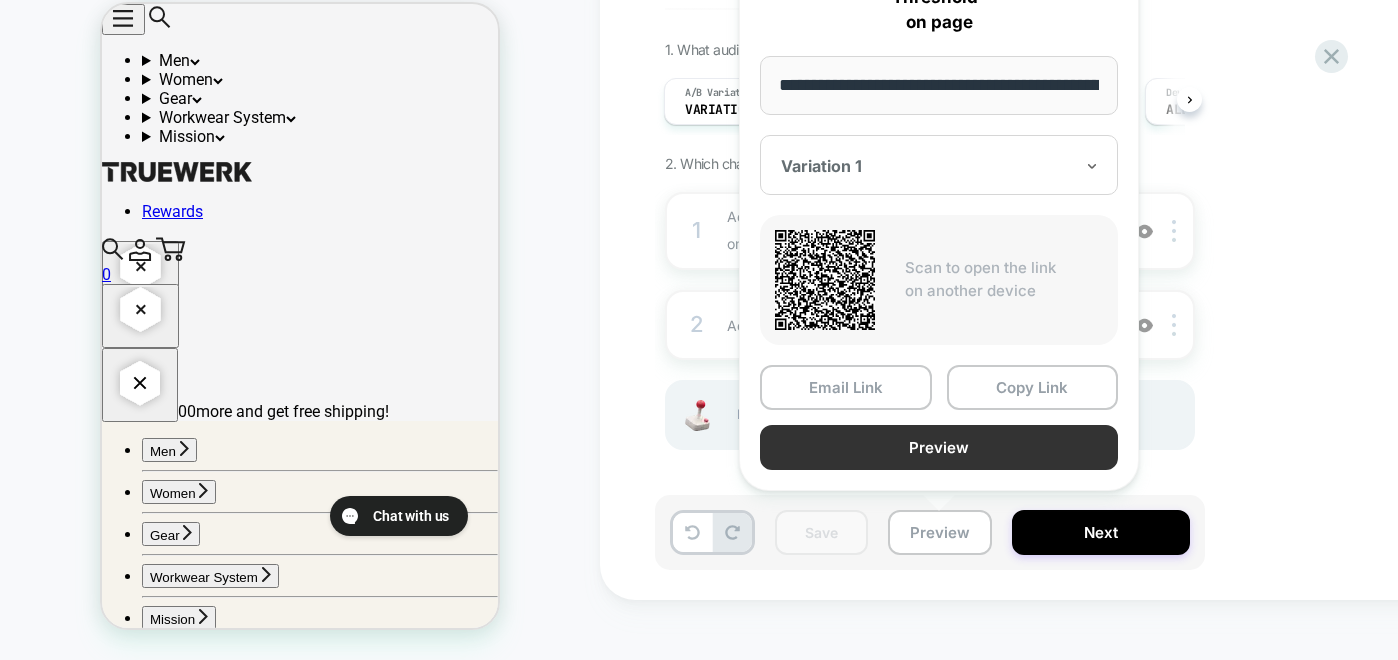 click on "Preview" at bounding box center (939, 447) 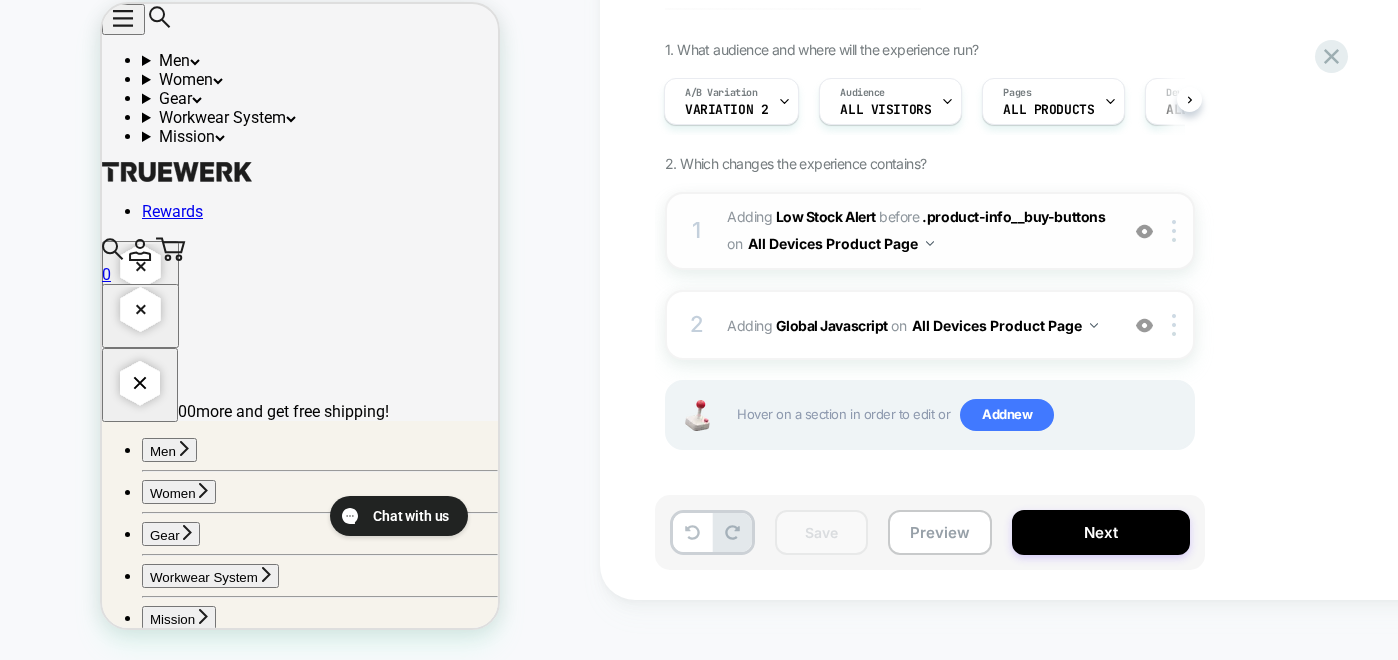 click on "1 #_loomi_addon_1752593684418 Adding   Low Stock Alert   BEFORE .product-info__buy-buttons .product-info__buy-buttons   on All Devices Product Page Add Before Add After Duplicate Replace Position Copy CSS Selector Copy Widget Id Rename Target   Mobile Delete" at bounding box center [930, 231] 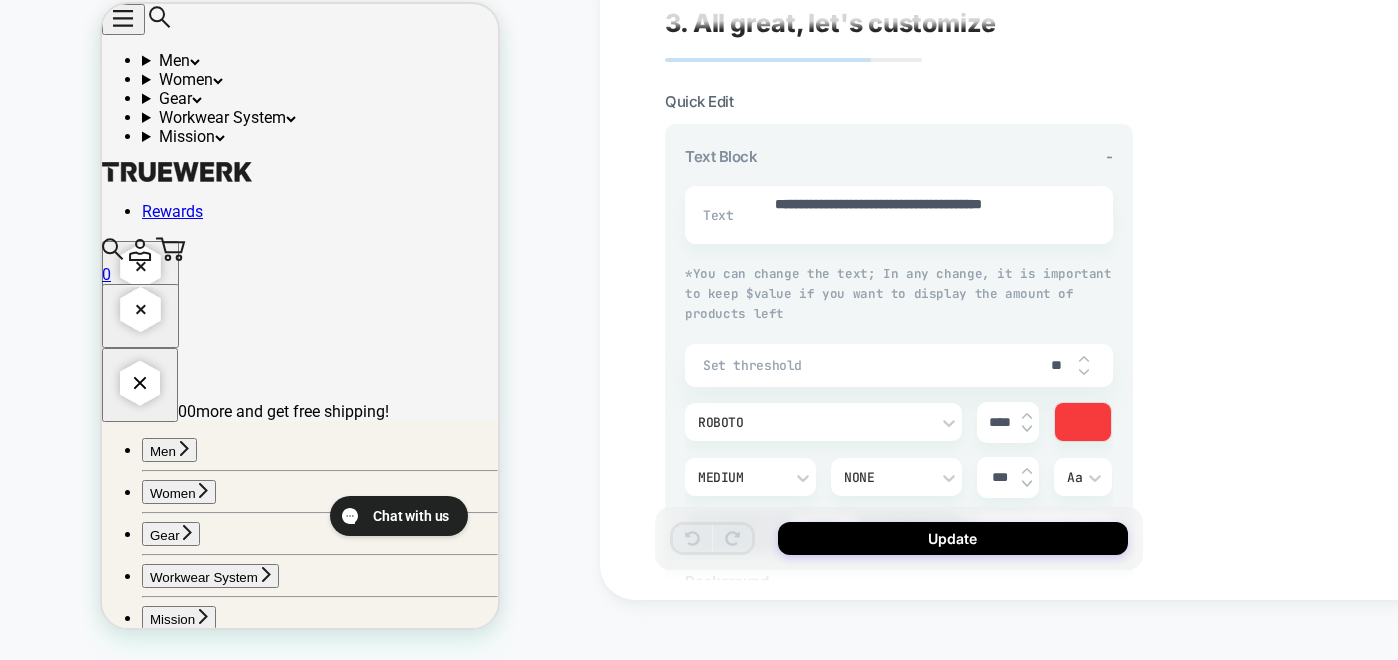 scroll, scrollTop: 13, scrollLeft: 0, axis: vertical 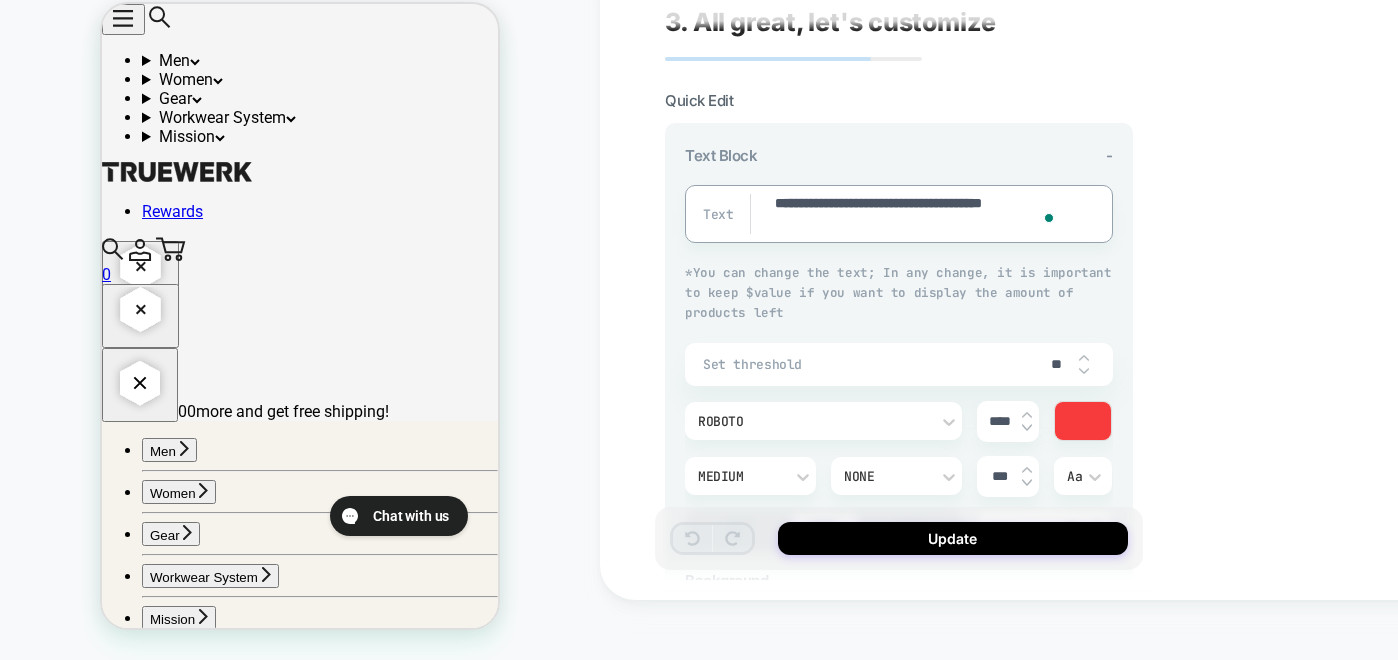 type on "*" 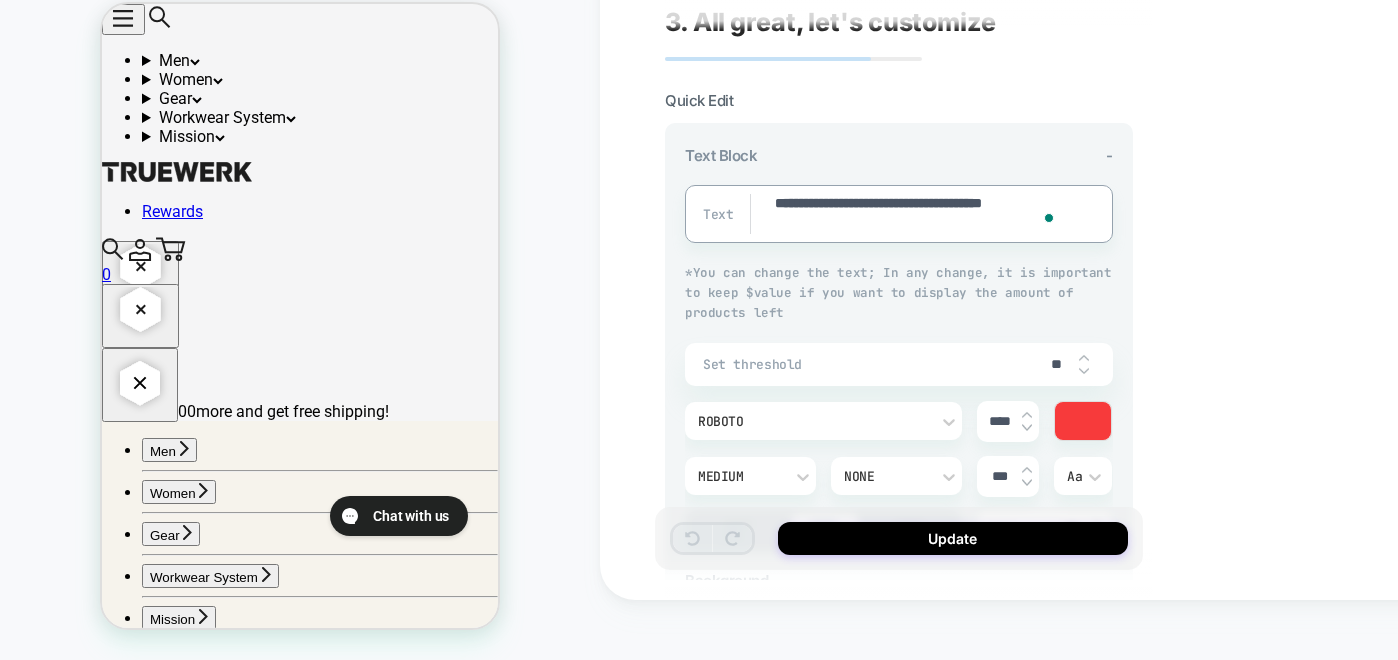 type on "**********" 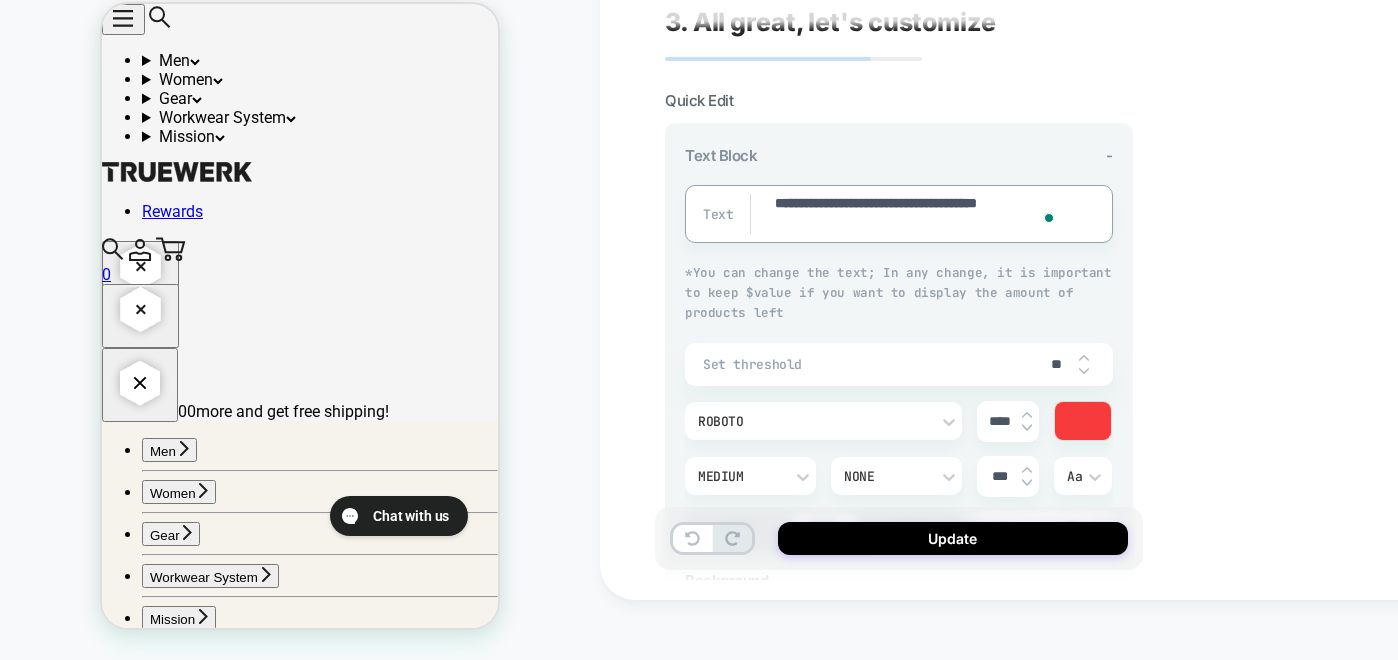 type on "*" 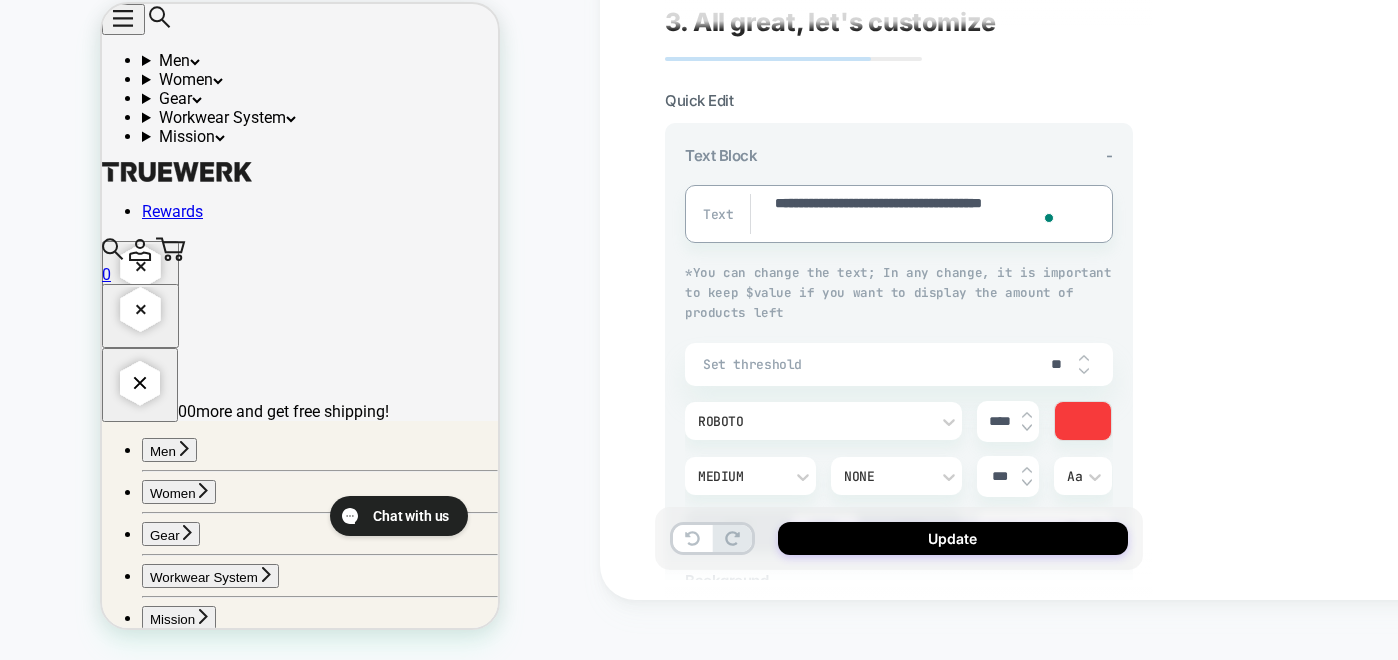 type on "*" 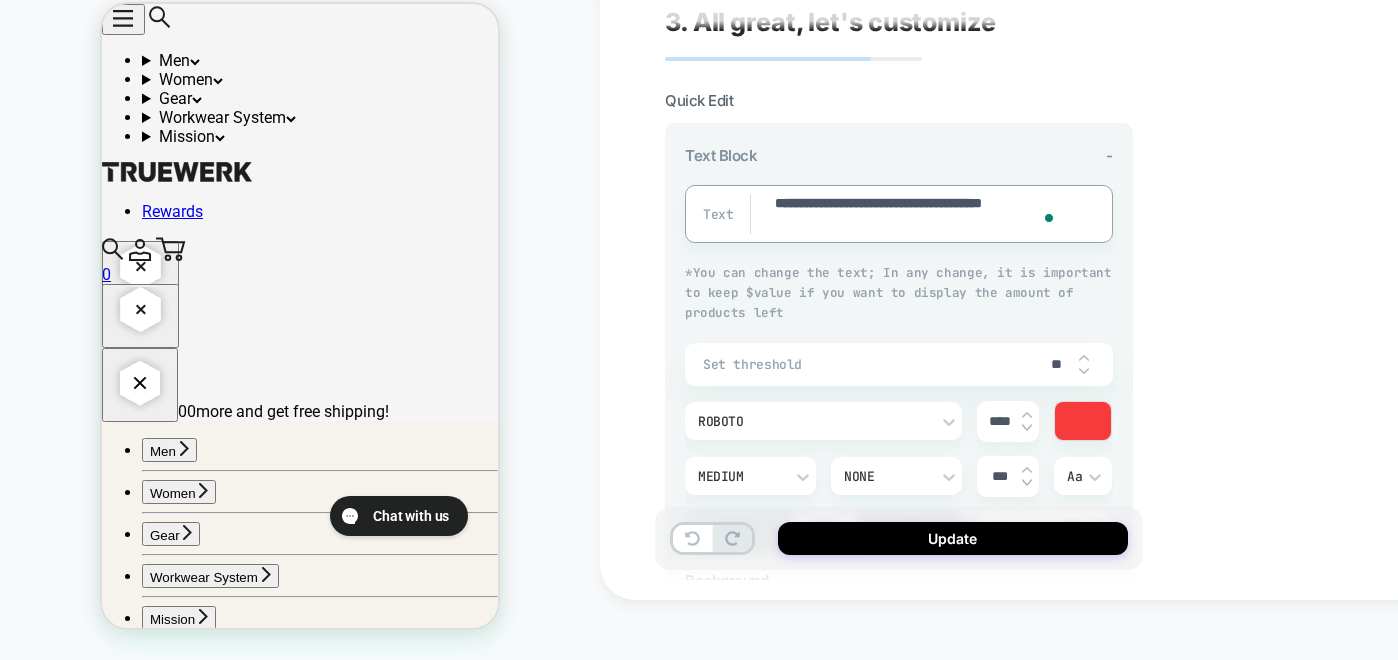 type on "**********" 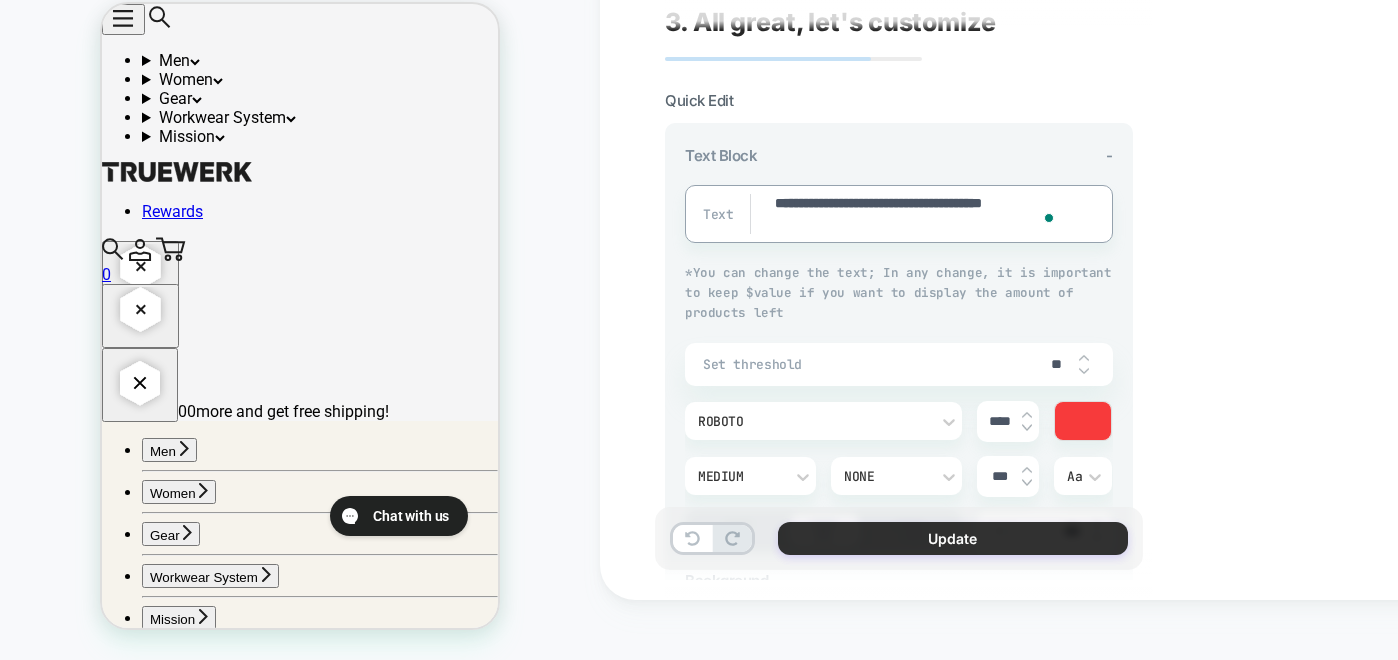 click on "Update" at bounding box center [953, 538] 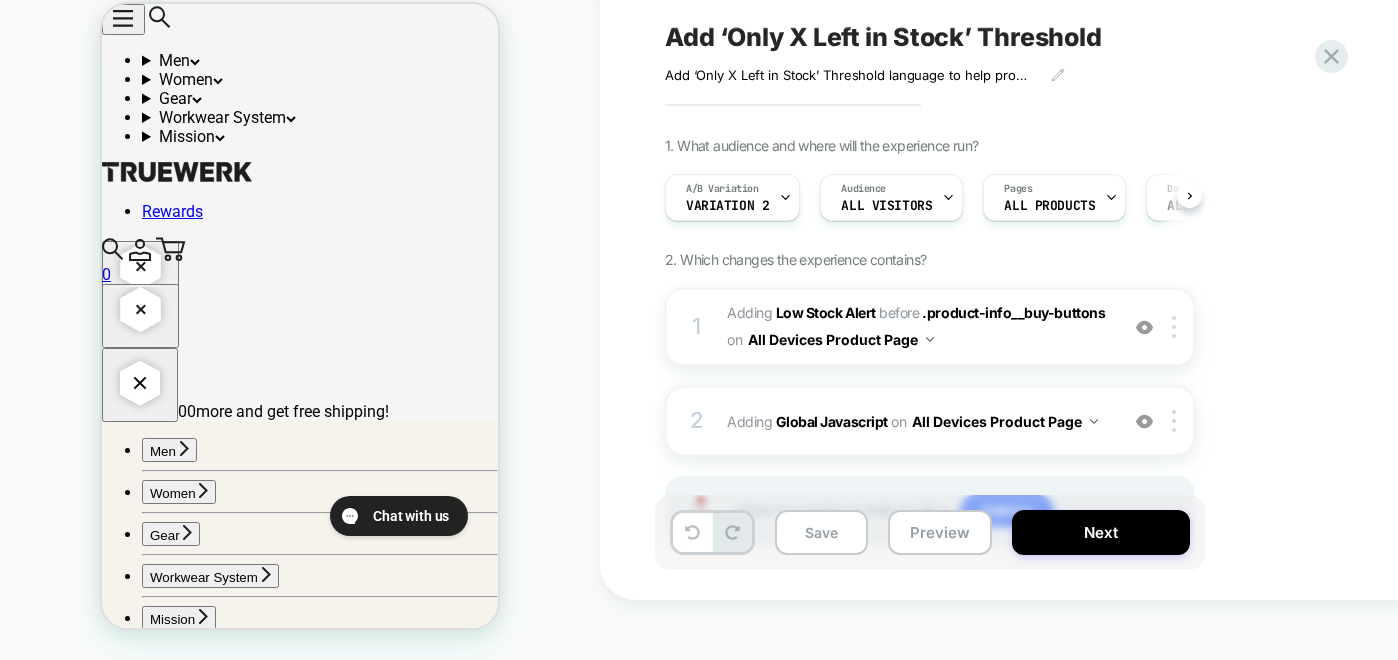 scroll, scrollTop: 0, scrollLeft: 1, axis: horizontal 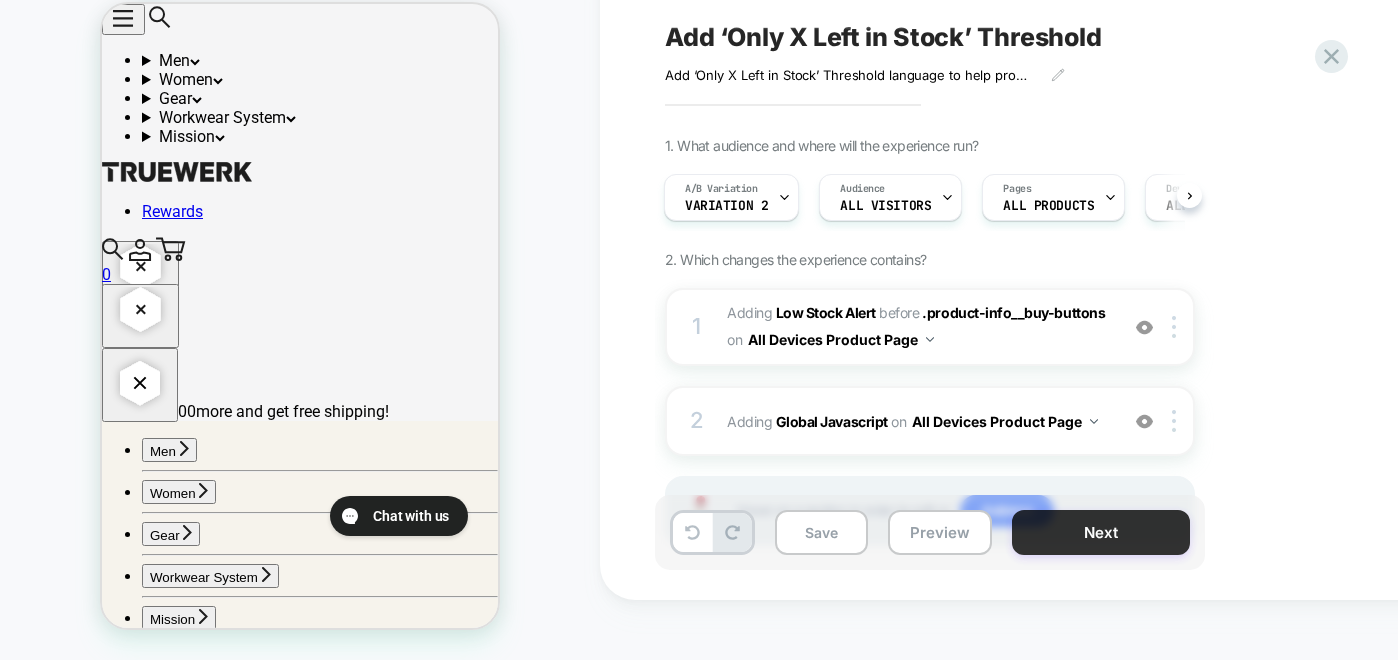 click on "Next" at bounding box center (1101, 532) 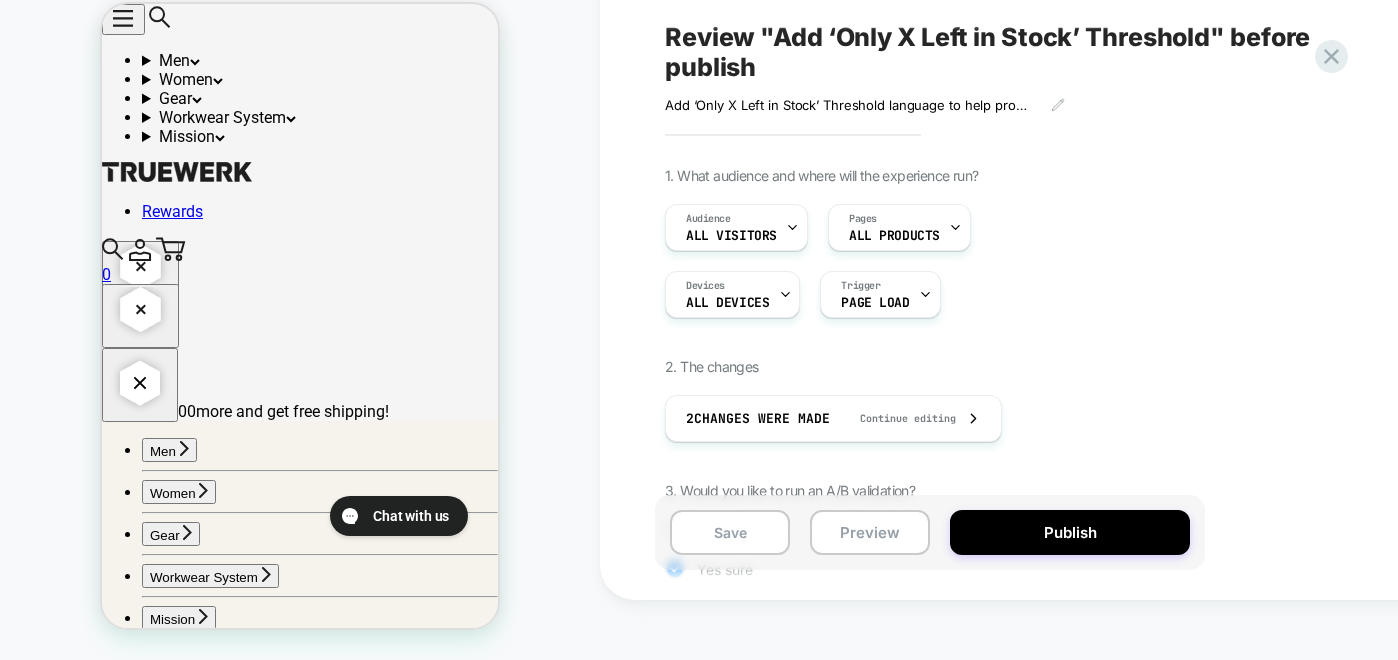 scroll, scrollTop: 0, scrollLeft: 2, axis: horizontal 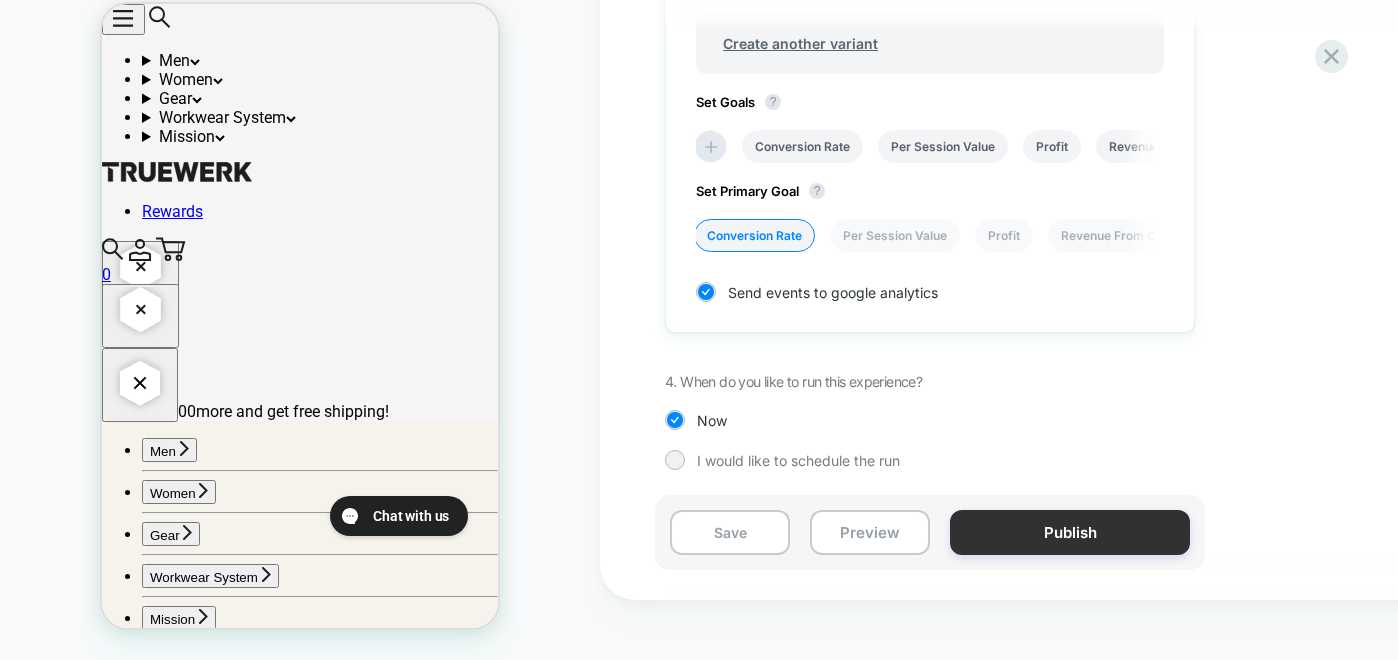 click on "Publish" at bounding box center [1070, 532] 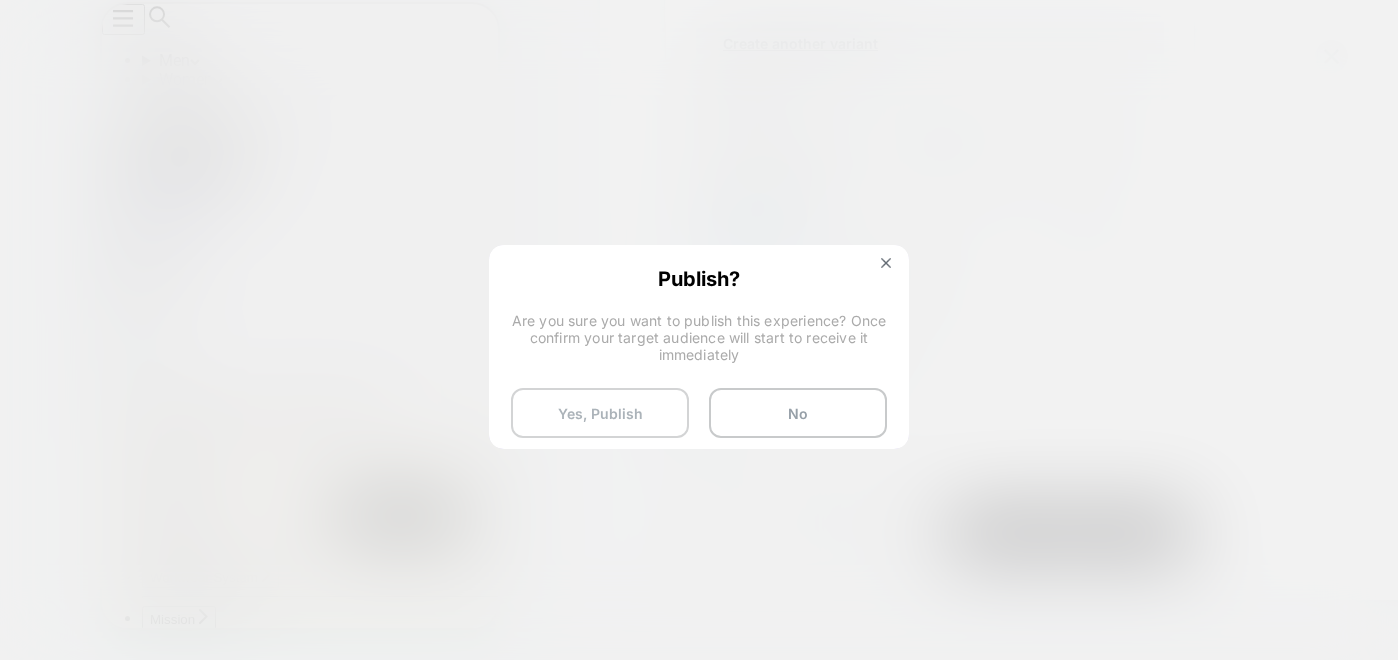 click on "Yes, Publish" at bounding box center (600, 413) 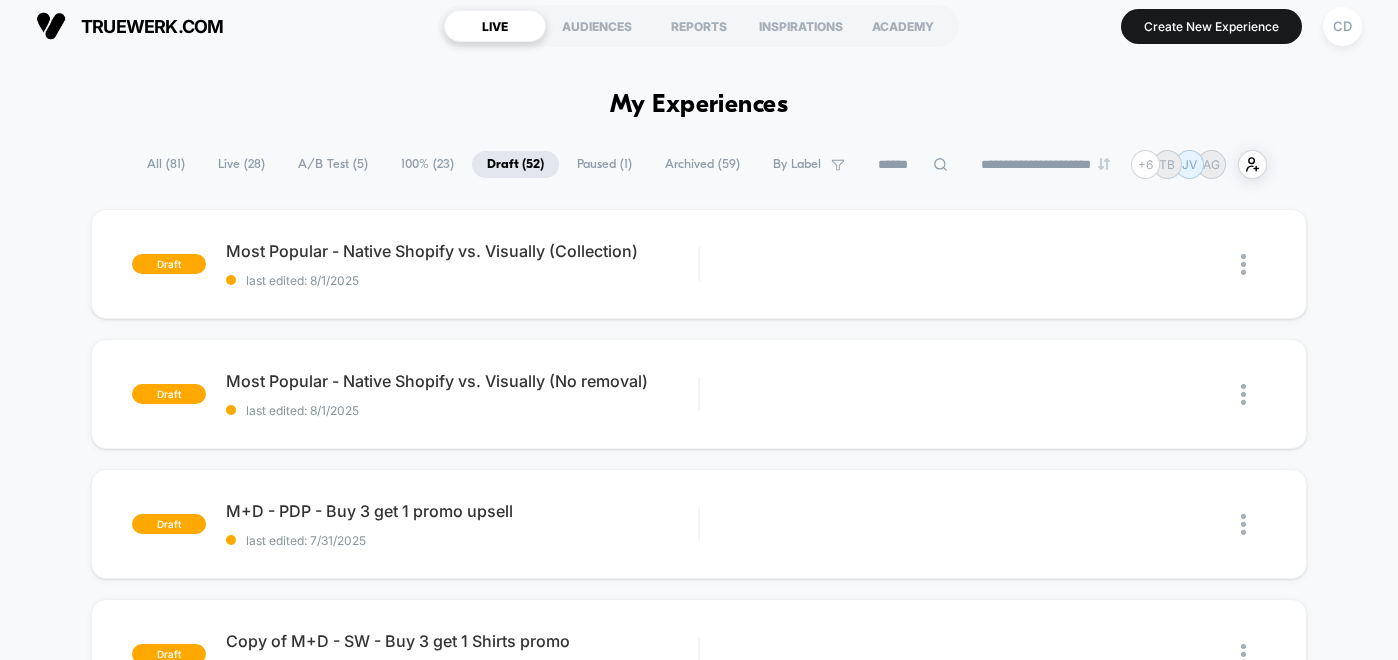 scroll, scrollTop: 0, scrollLeft: 0, axis: both 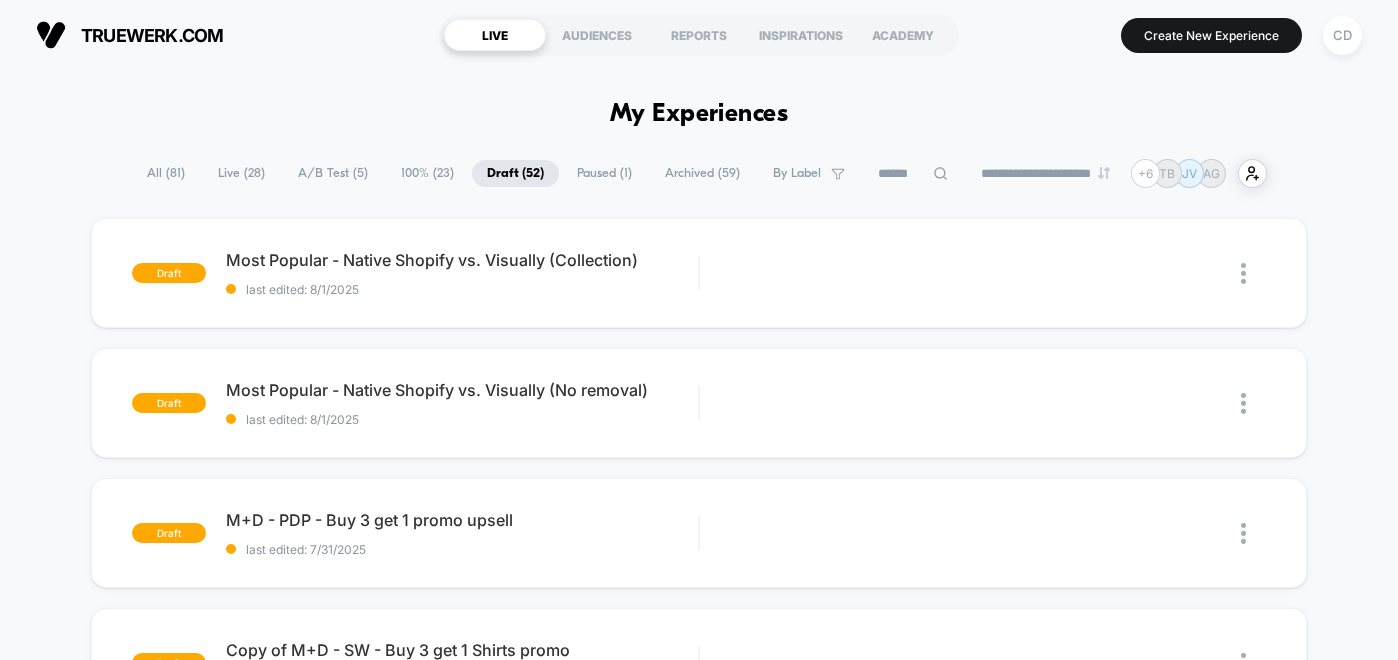 click on "A/B Test ( 5 )" at bounding box center (333, 173) 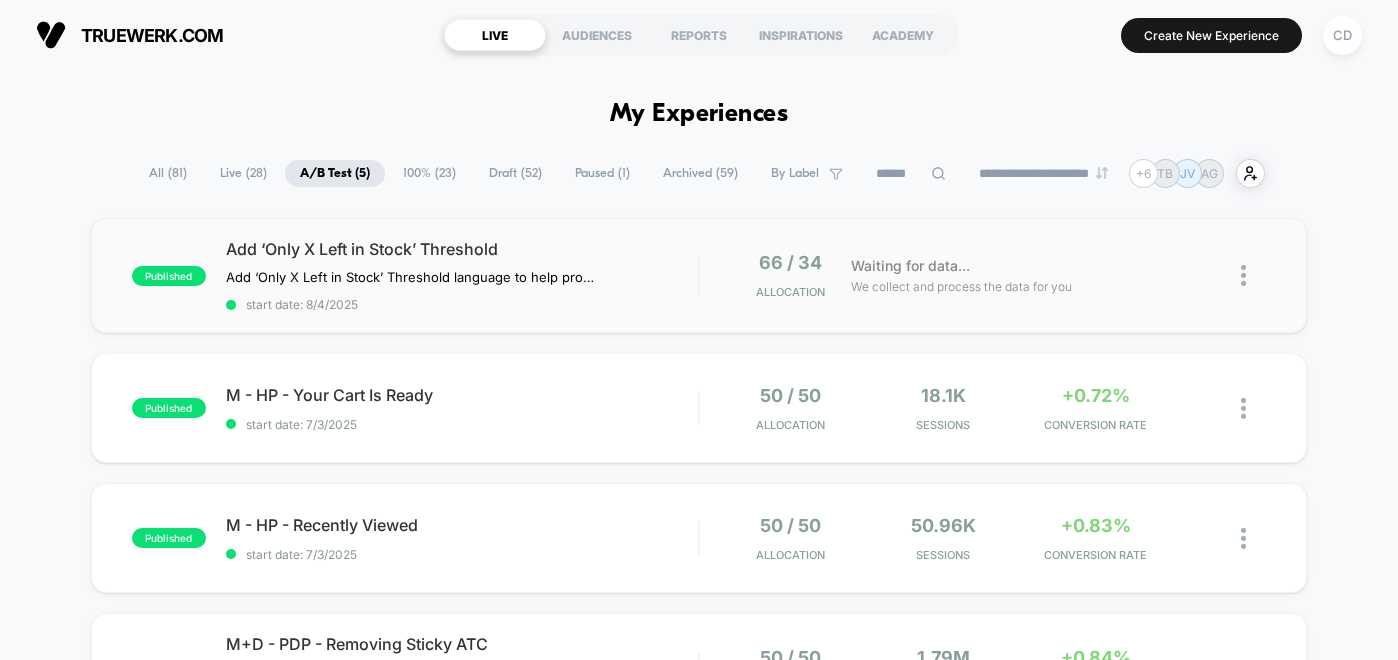 click on "66 / 34 Allocation" at bounding box center (780, 275) 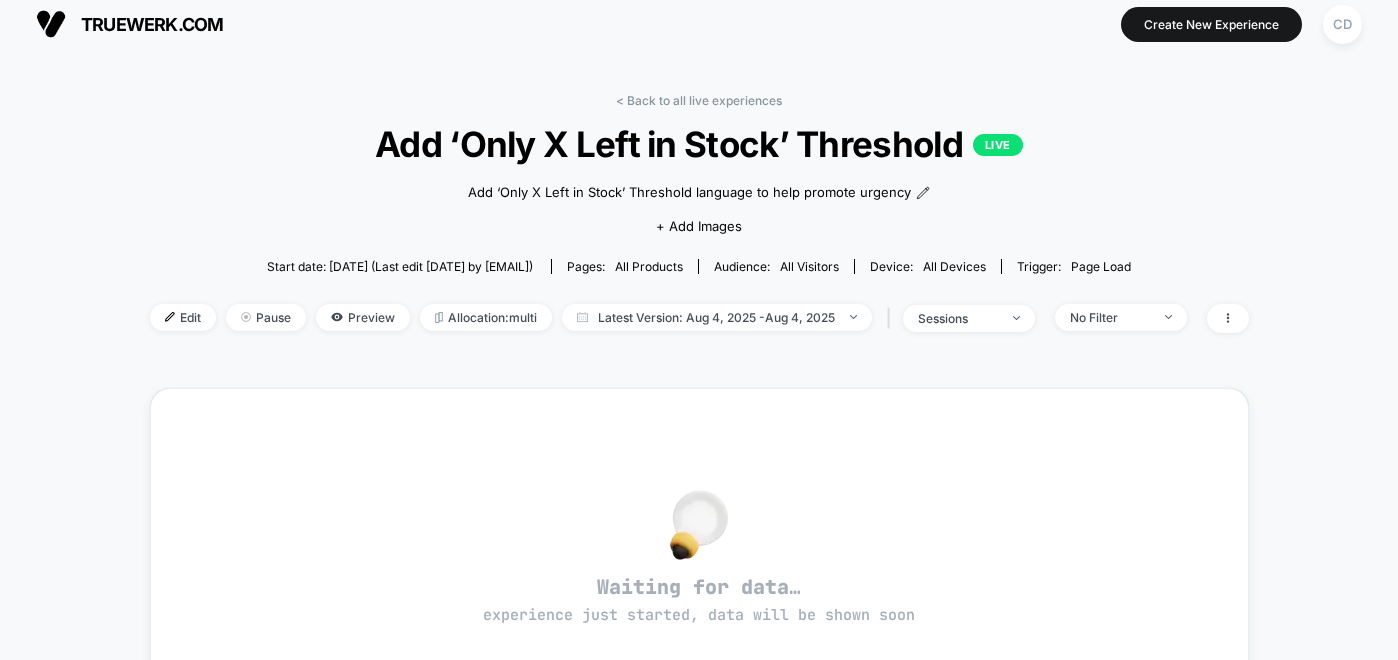 scroll, scrollTop: 13, scrollLeft: 0, axis: vertical 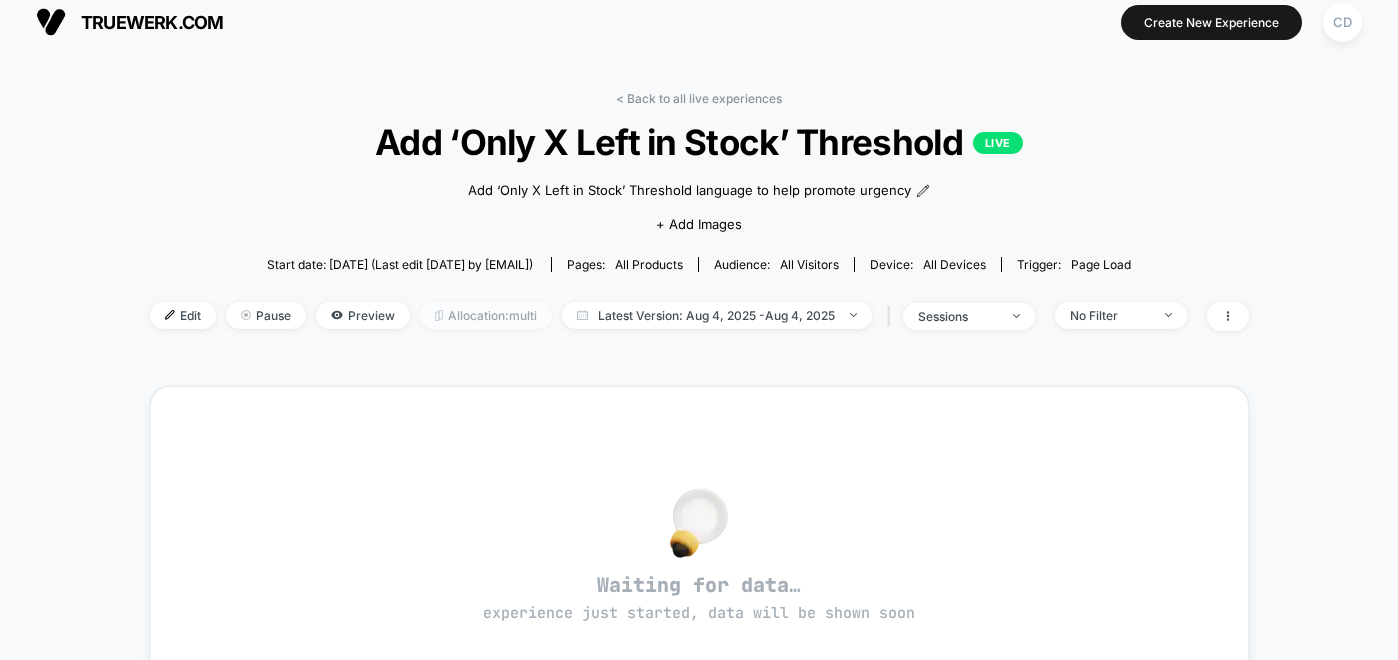 click on "Allocation:  multi" at bounding box center [486, 315] 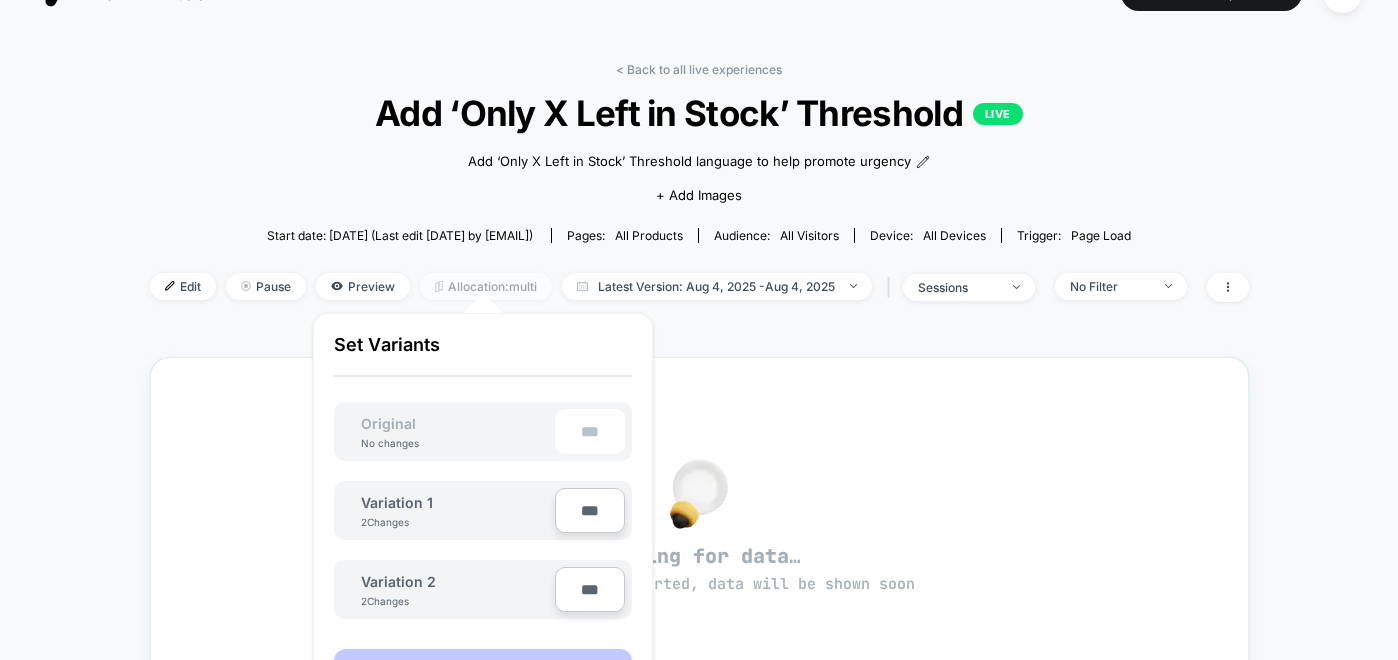 scroll, scrollTop: 79, scrollLeft: 0, axis: vertical 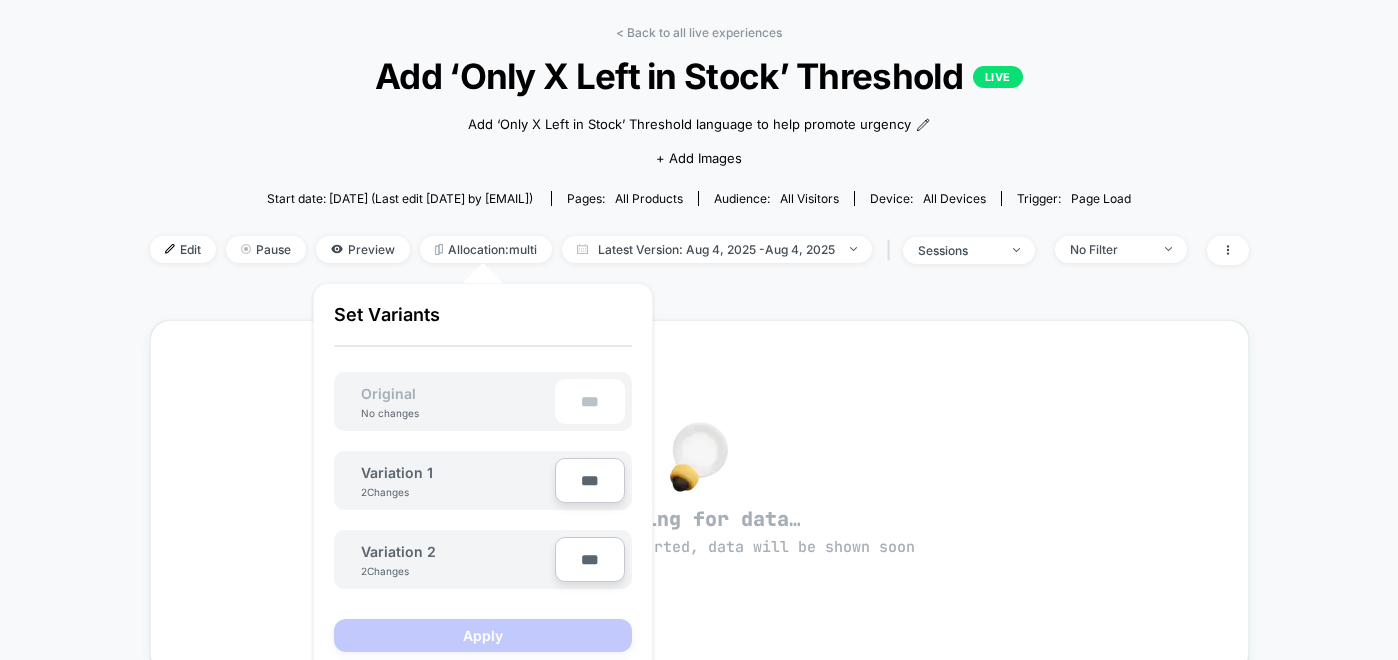 click on "< Back to all live experiences  Add ‘Only X Left in Stock’ Threshold LIVE Add  ‘Only X Left in Stock’ Threshold language to help promote urgency Click to edit experience details Add ‘Only X Left in Stock’ Threshold language to help promote urgency + Add Images Start date: [DATE] (Last edit [DATE] by [EMAIL]) Pages: all products Audience: All Visitors Device: all devices Trigger: Page Load Edit Pause  Preview Allocation:  multi Latest Version:     [DATE]    -    [DATE] |   sessions   No Filter" at bounding box center [699, 157] 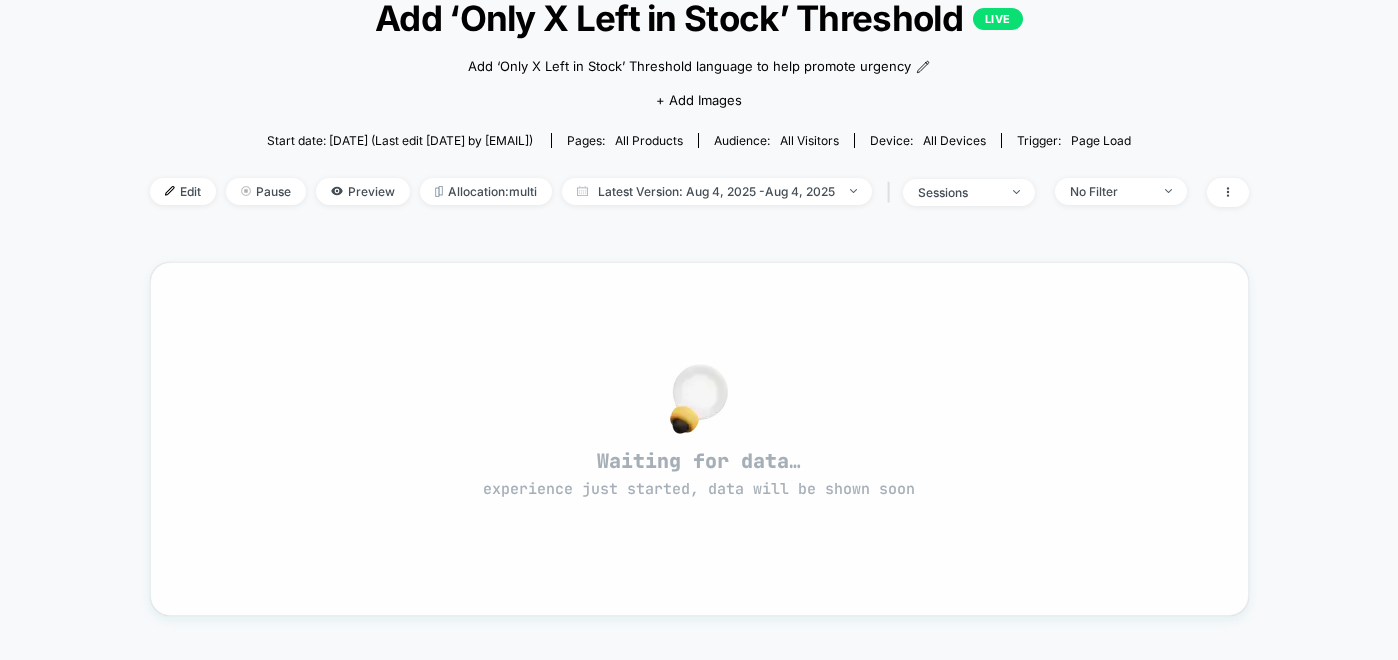 scroll, scrollTop: 0, scrollLeft: 0, axis: both 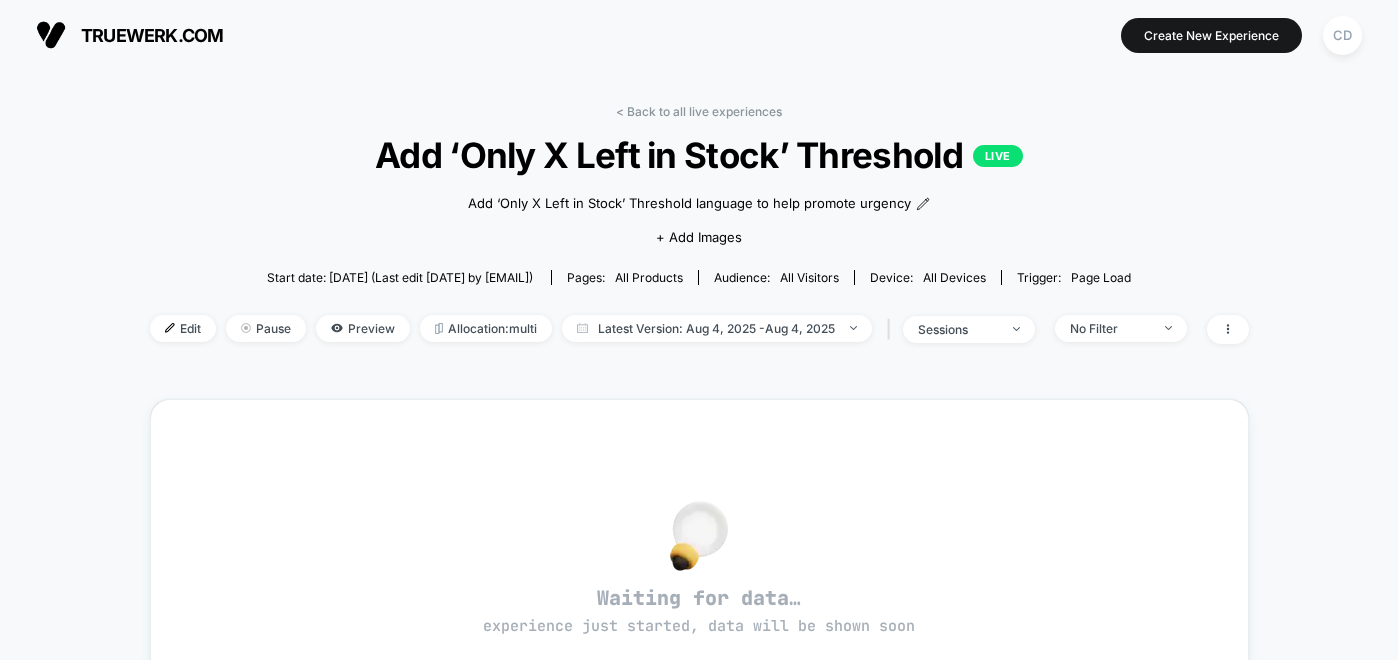 click on "truewerk.com" at bounding box center (152, 35) 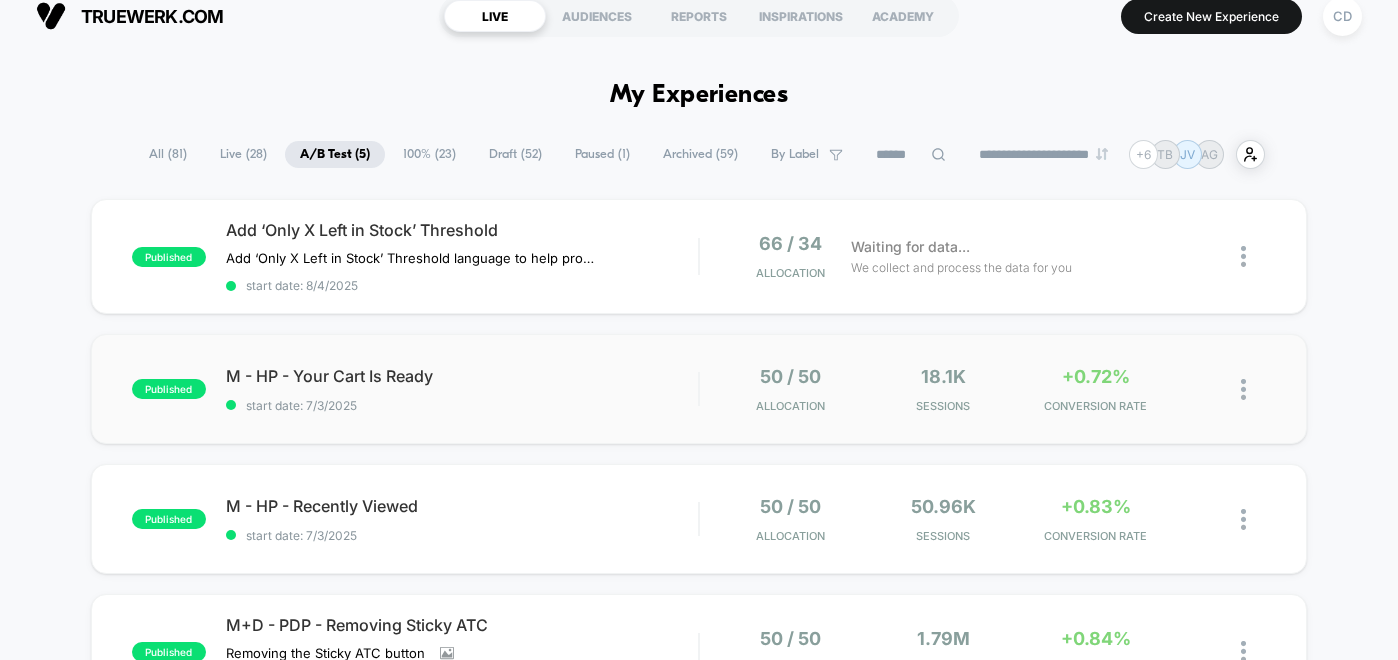 scroll, scrollTop: 0, scrollLeft: 0, axis: both 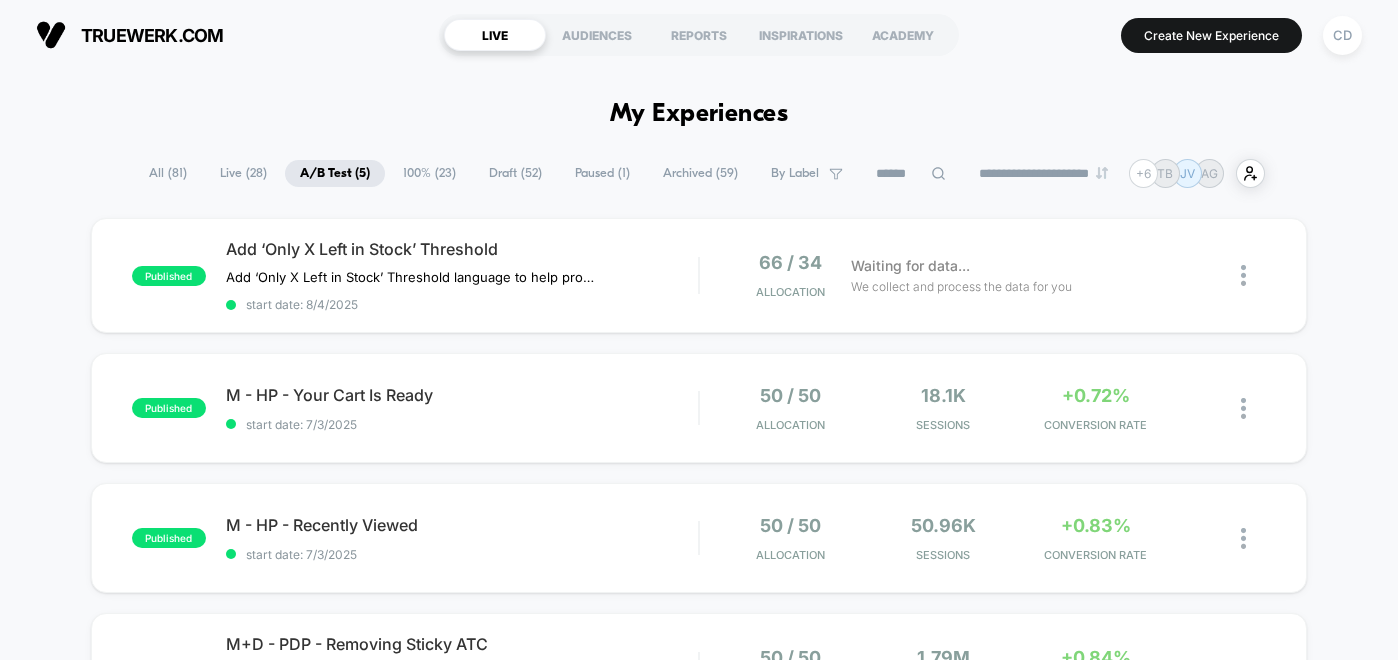 click on "All ( 81 )" at bounding box center [168, 173] 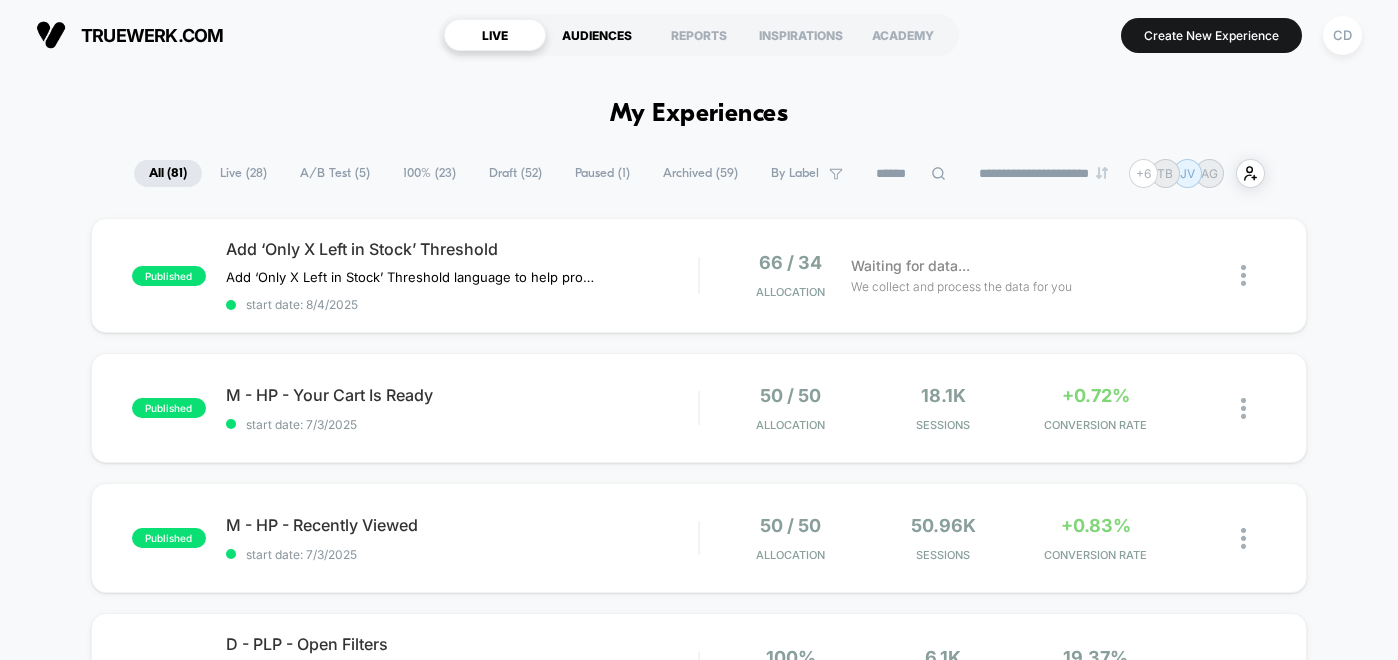 click on "AUDIENCES" at bounding box center (597, 35) 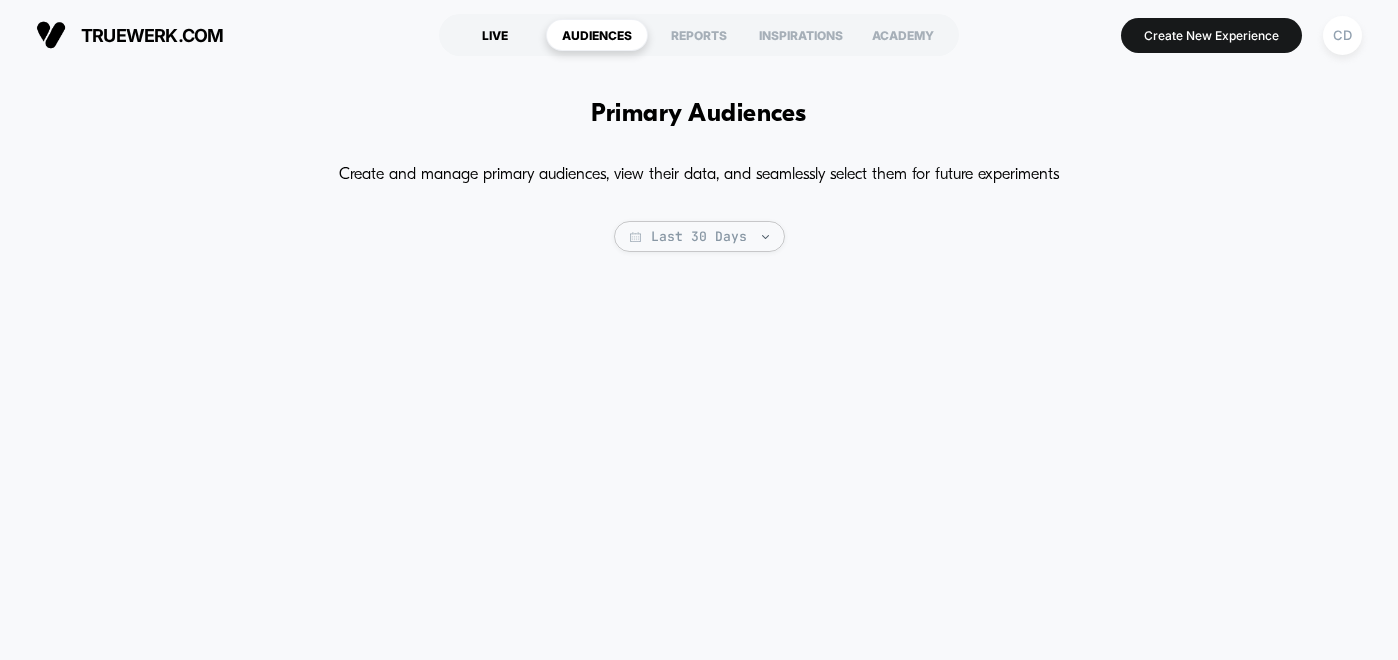 click on "LIVE" at bounding box center [495, 35] 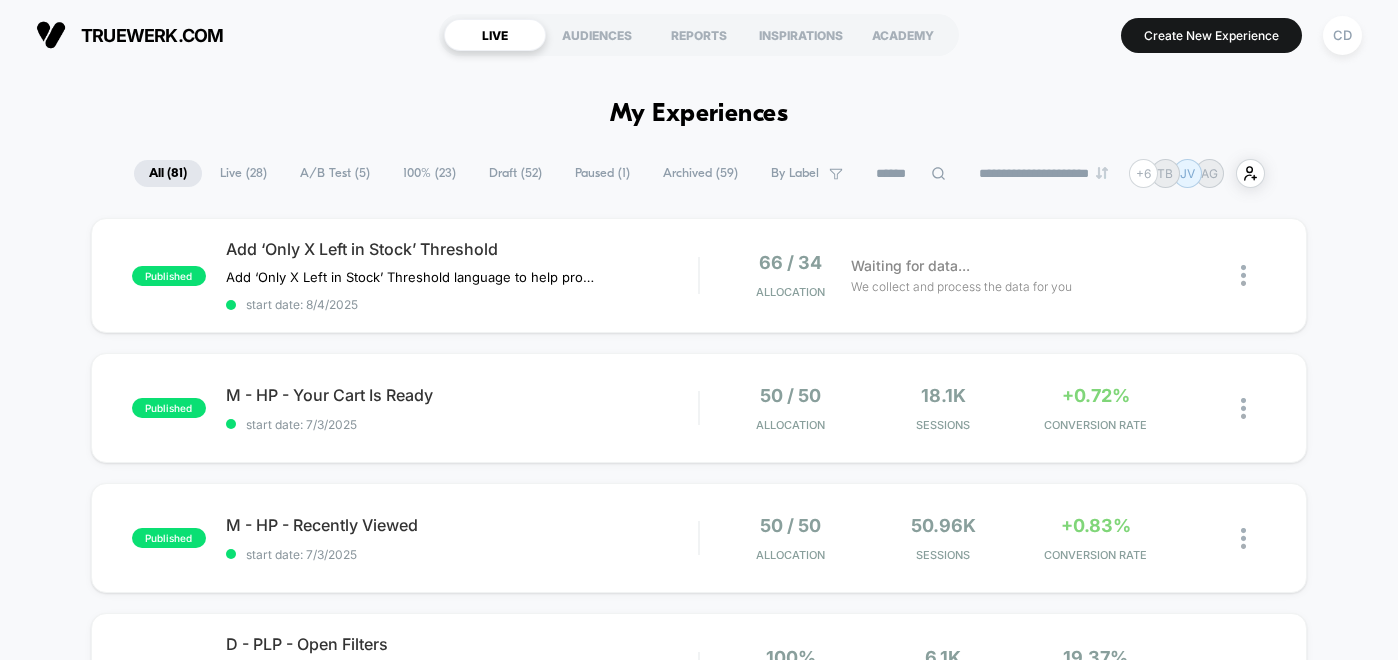 click on "Draft ( 52 )" at bounding box center (515, 173) 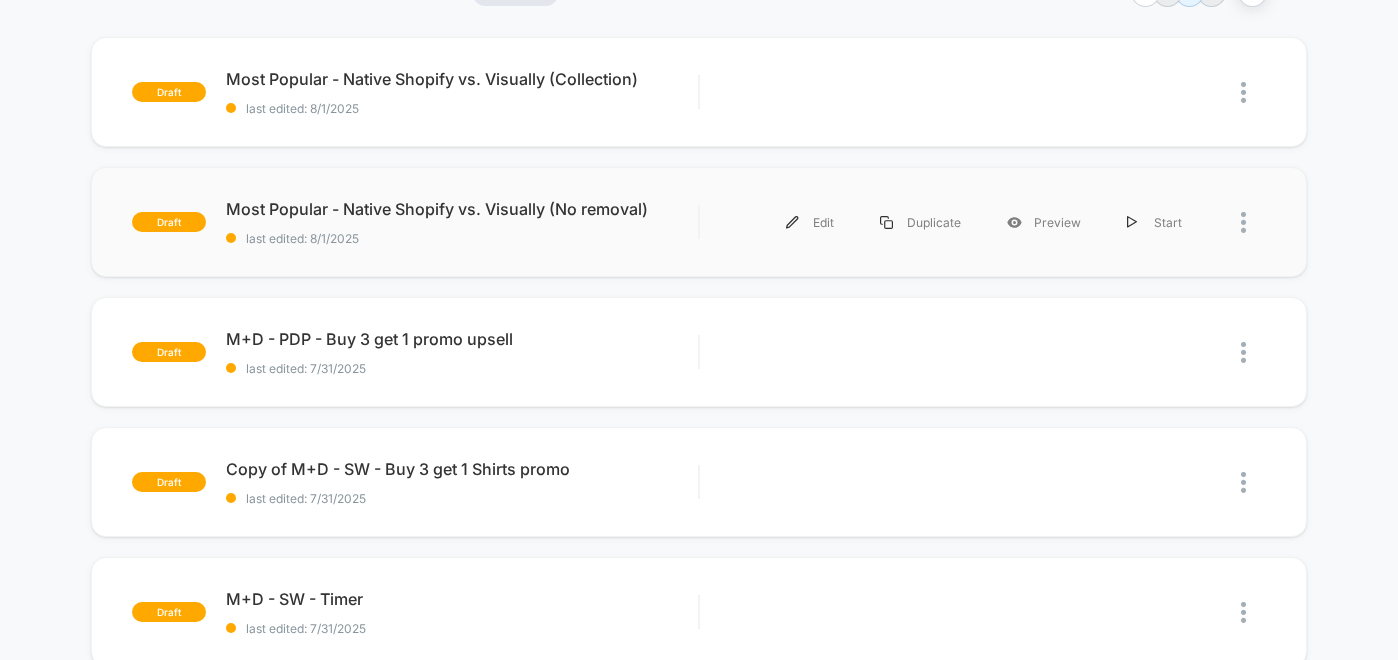 scroll, scrollTop: 274, scrollLeft: 0, axis: vertical 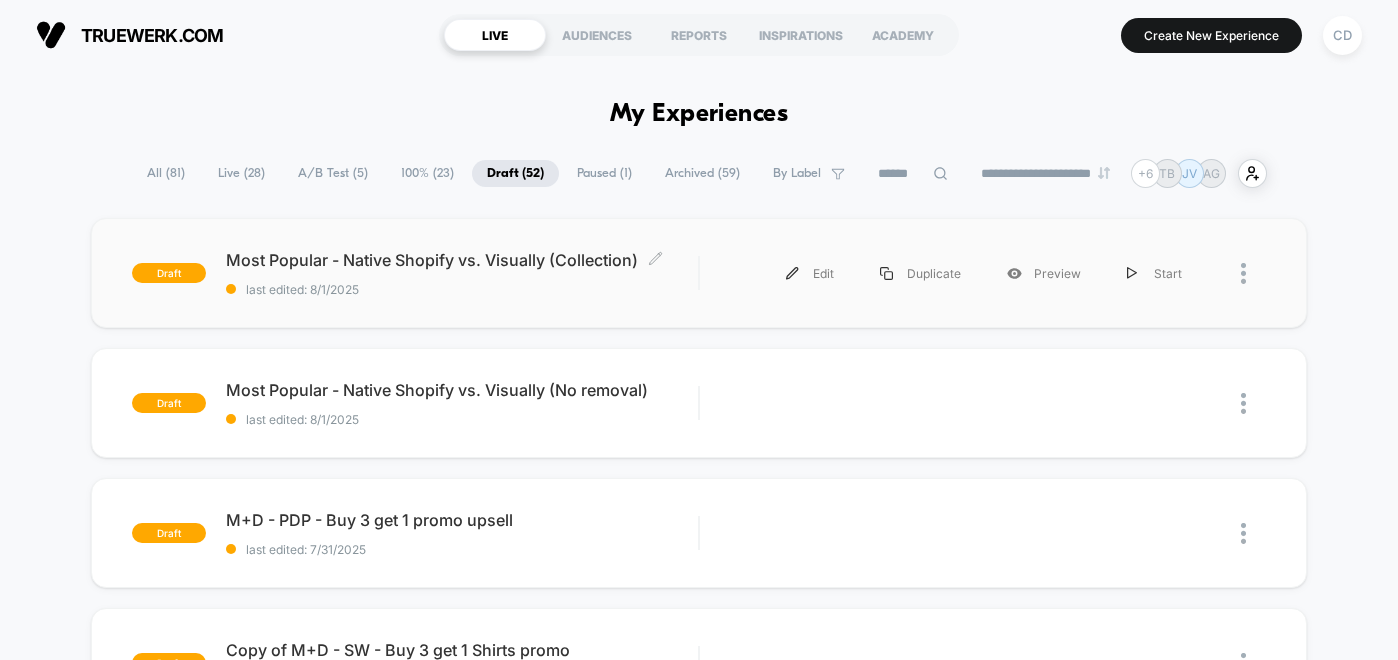 click on "Most Popular - Native Shopify vs. Visually (Collection) Click to edit experience details" at bounding box center (462, 260) 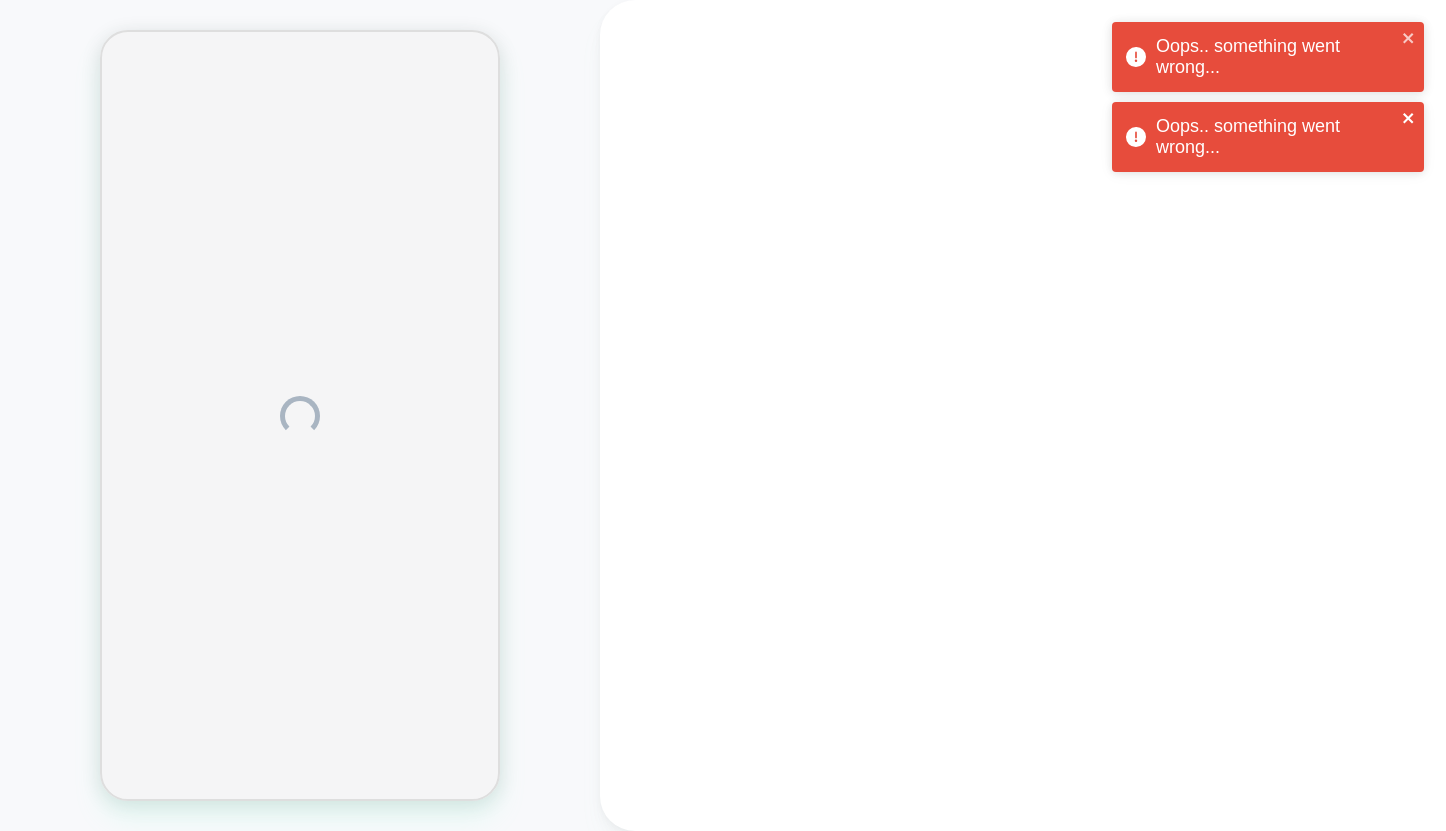 click on "Oops.. something went wrong..." at bounding box center (1268, 137) 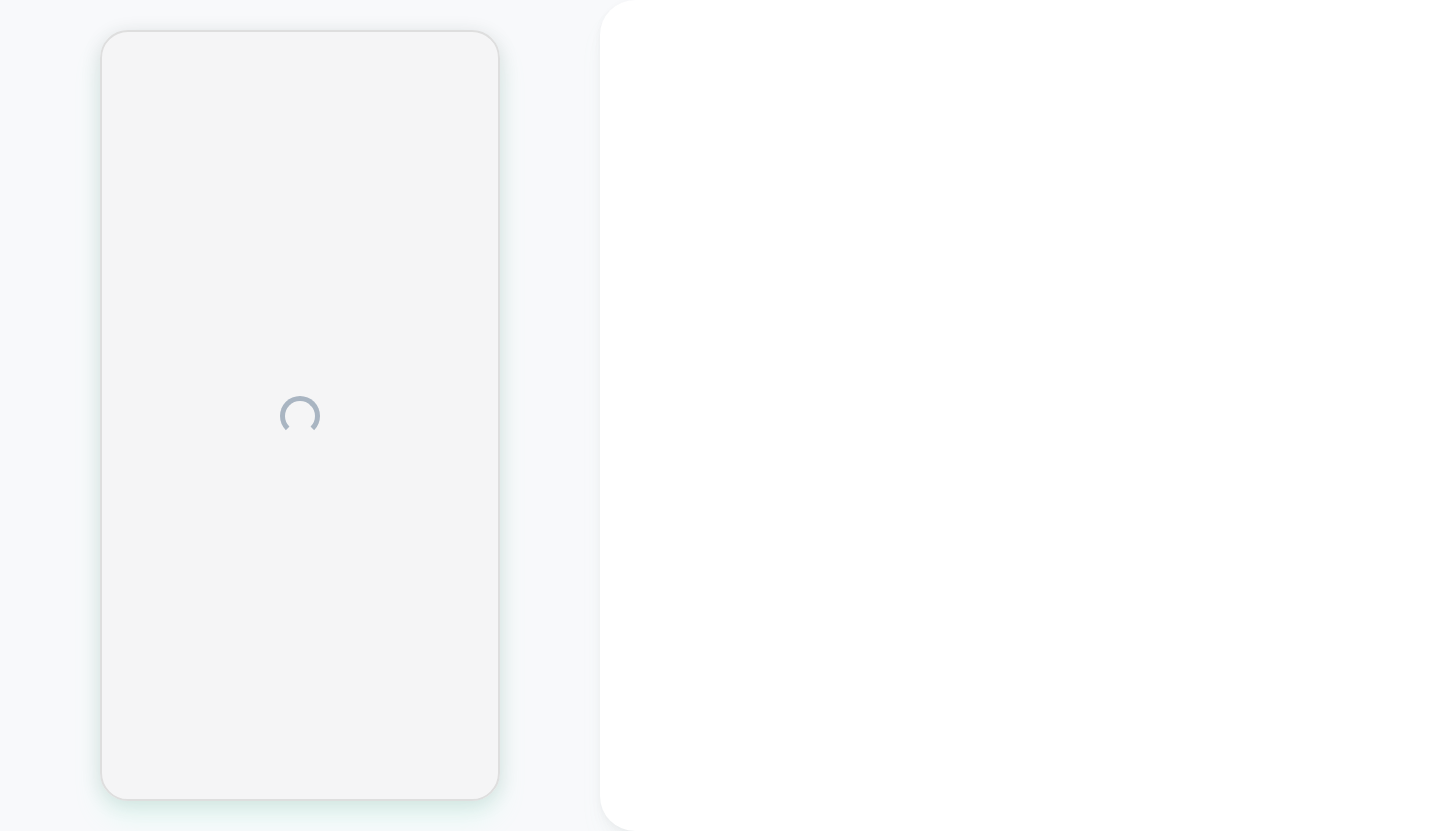 click at bounding box center (300, 415) 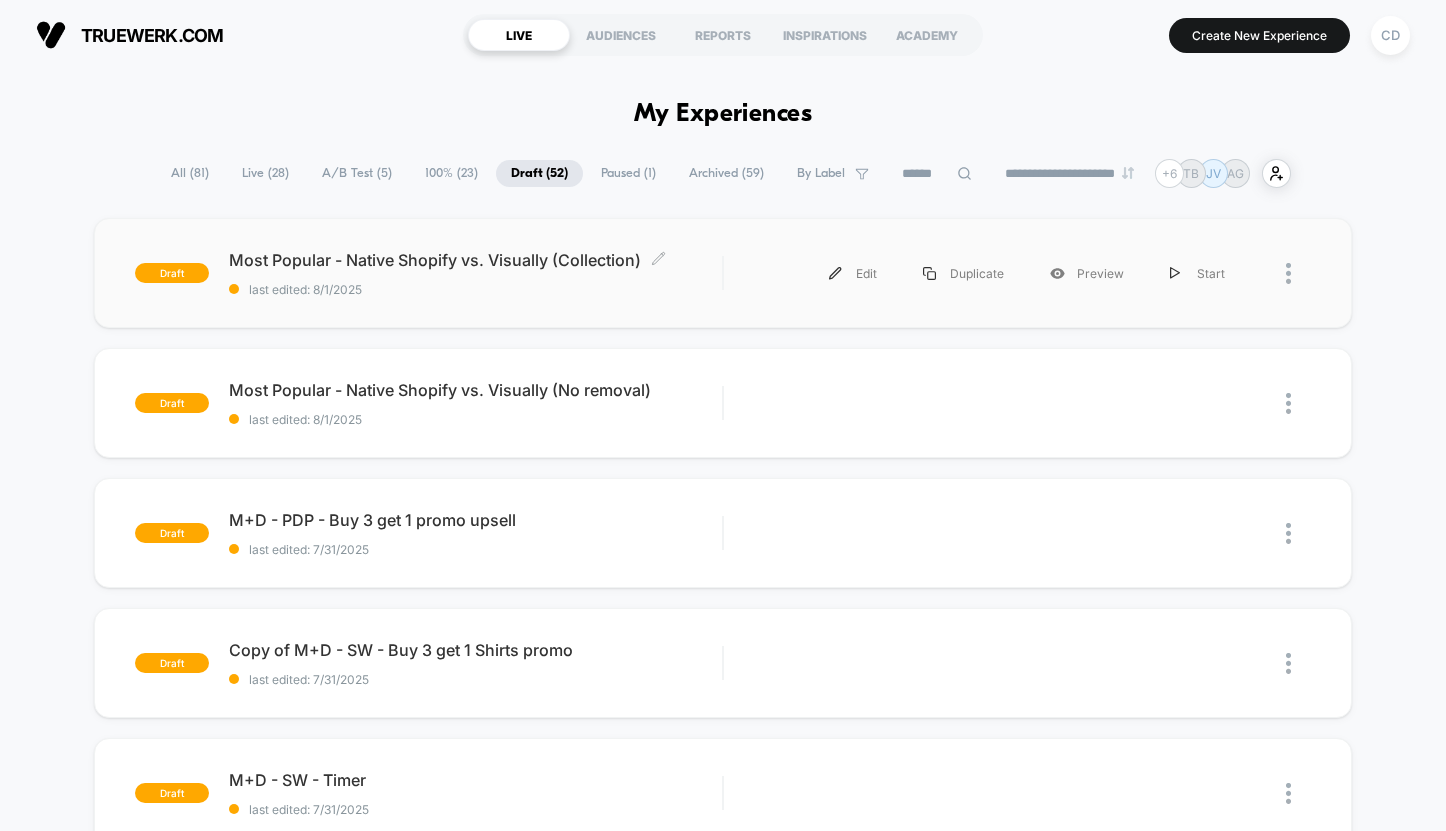click on "Most Popular - Native Shopify vs. Visually (Collection) Click to edit experience details Click to edit experience details last edited: 8/1/2025" at bounding box center [475, 273] 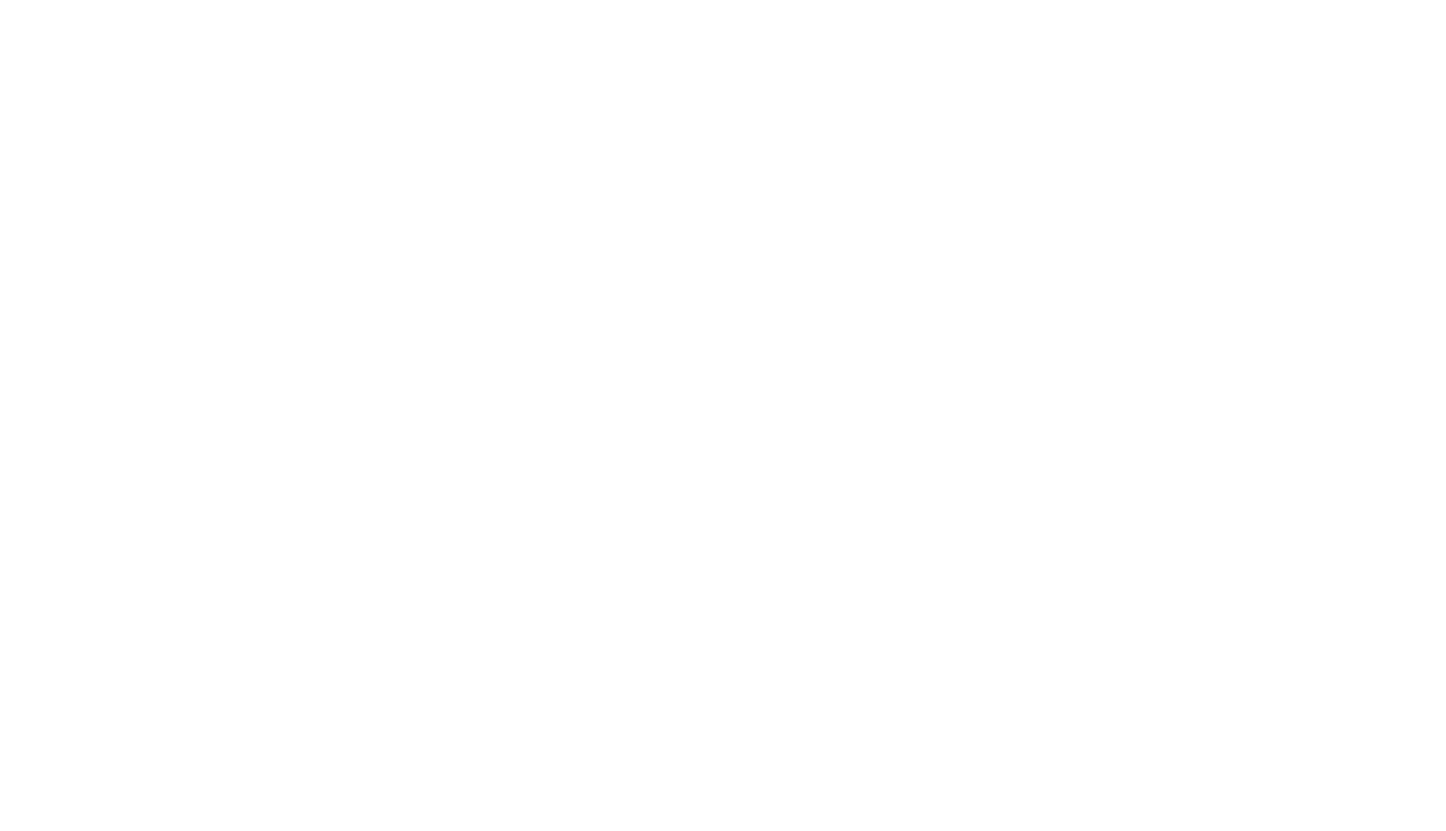 click at bounding box center (723, 4) 